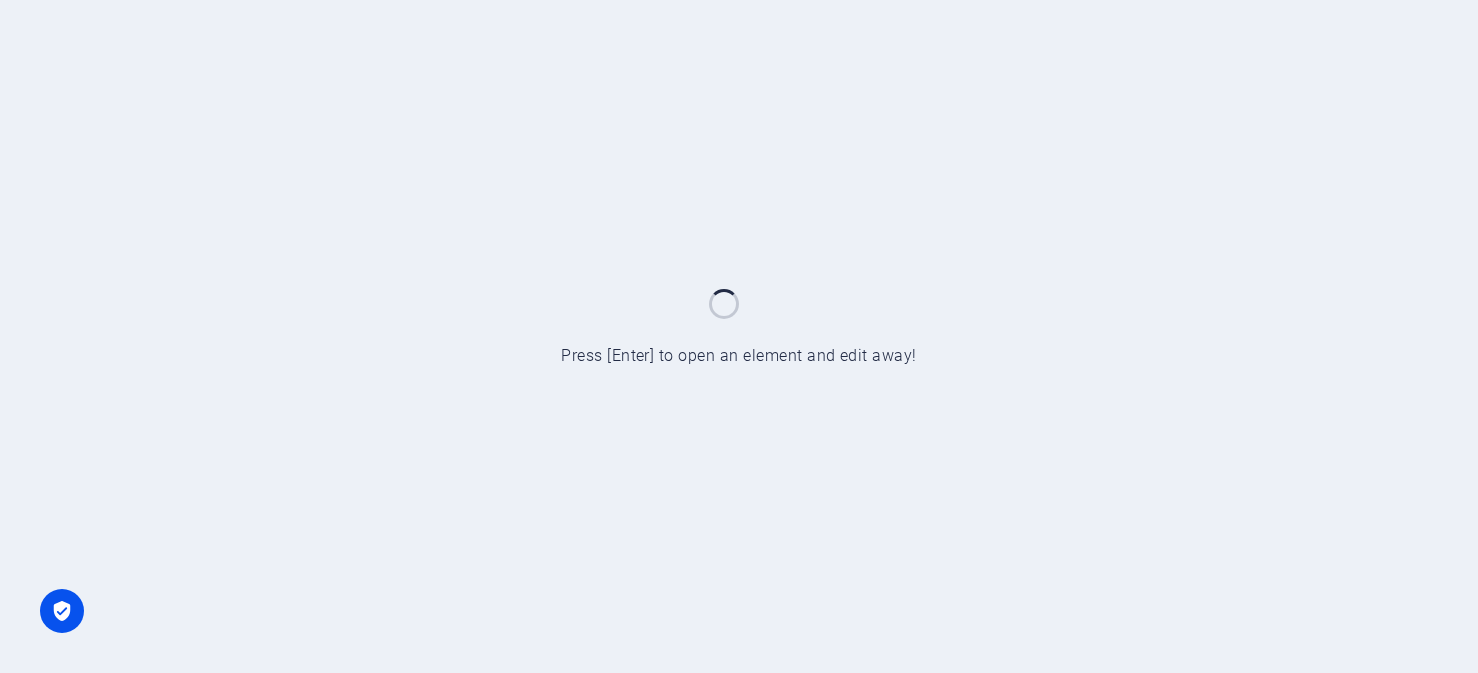 scroll, scrollTop: 0, scrollLeft: 0, axis: both 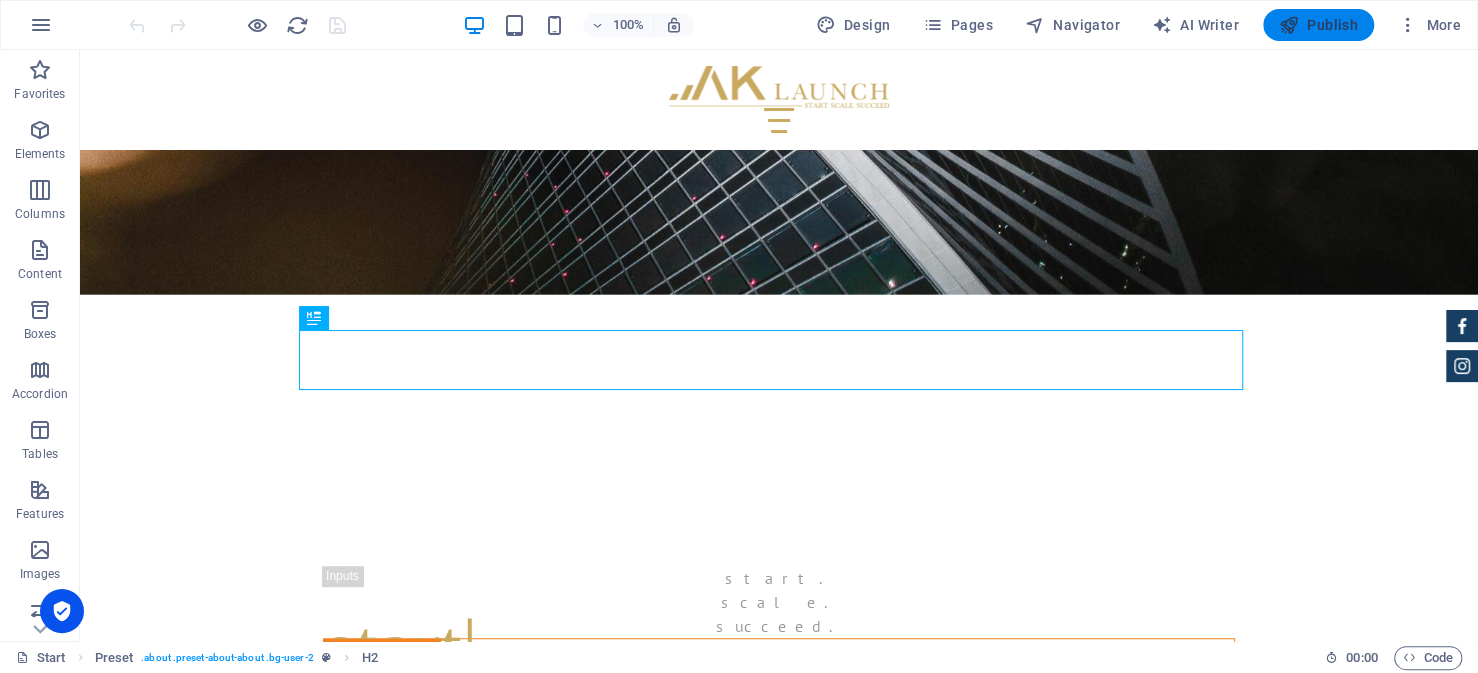 click at bounding box center (1289, 25) 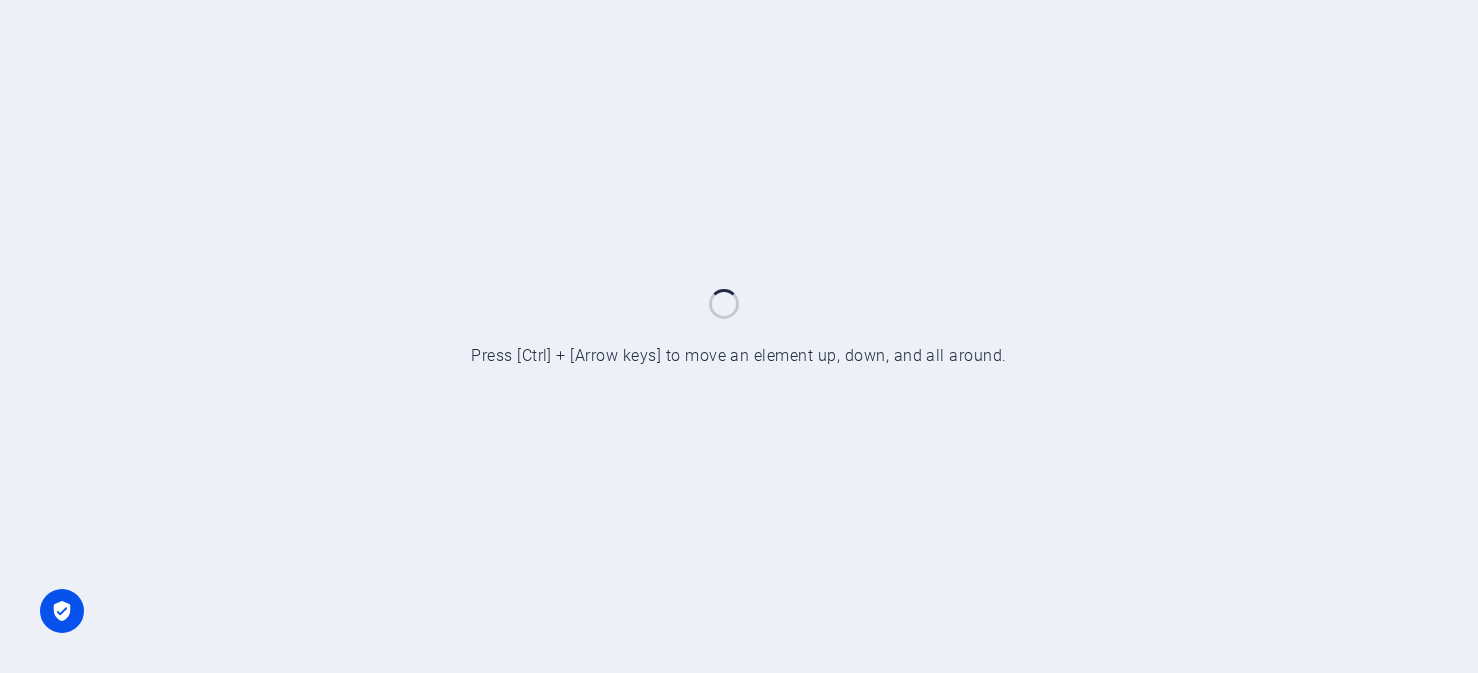 scroll, scrollTop: 0, scrollLeft: 0, axis: both 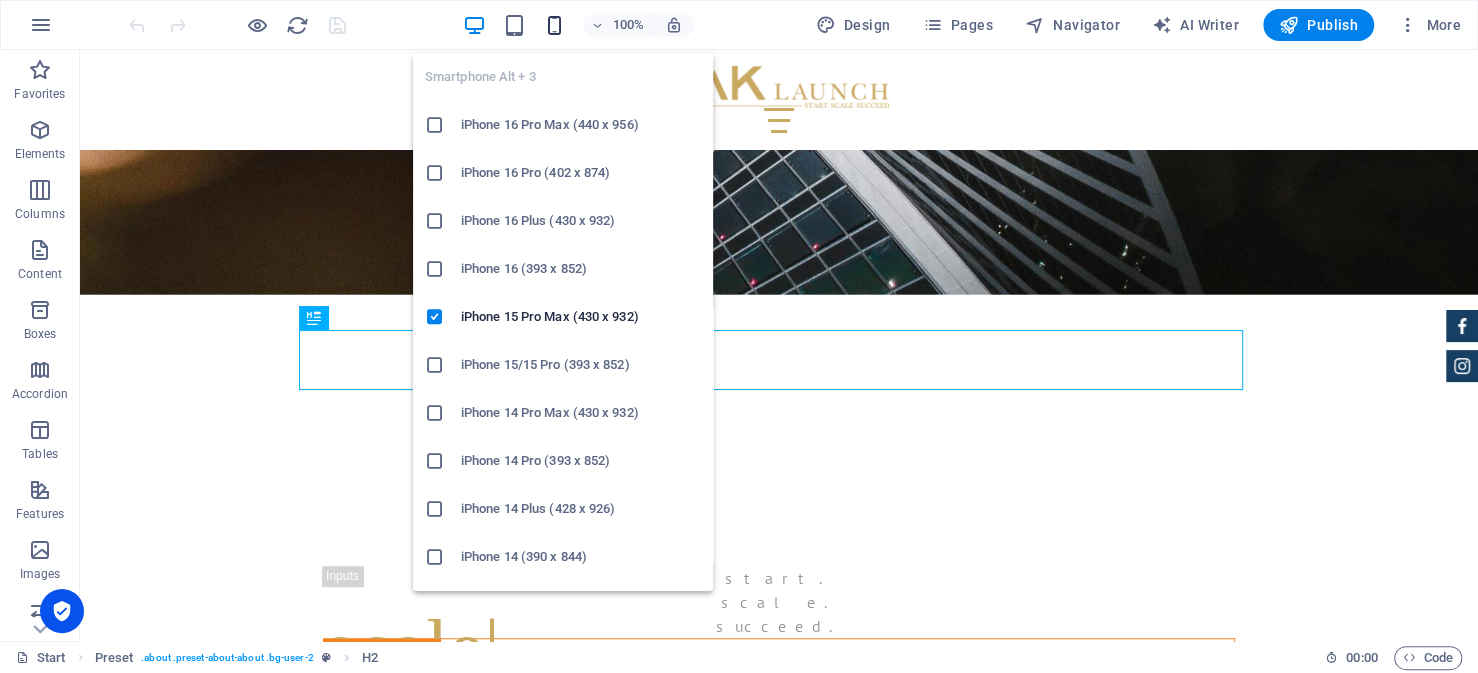 click at bounding box center (554, 25) 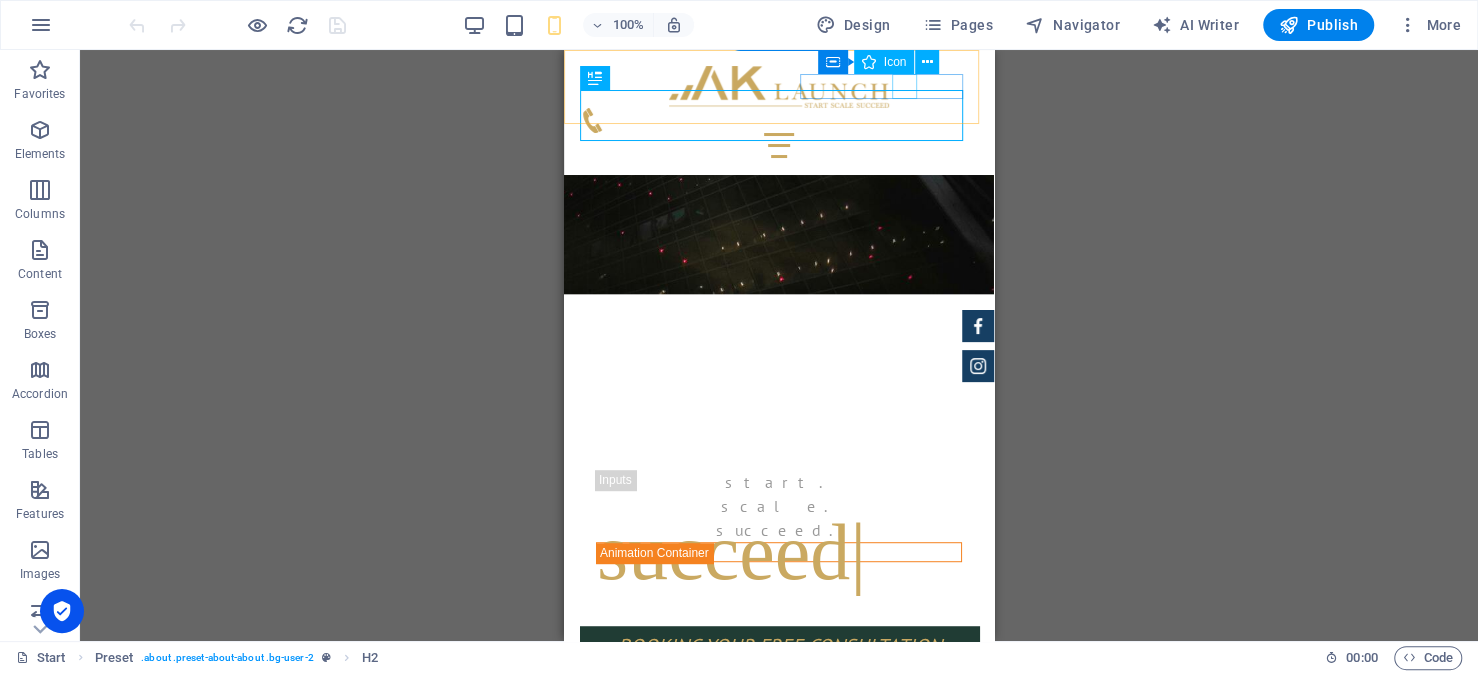 click at bounding box center [771, 120] 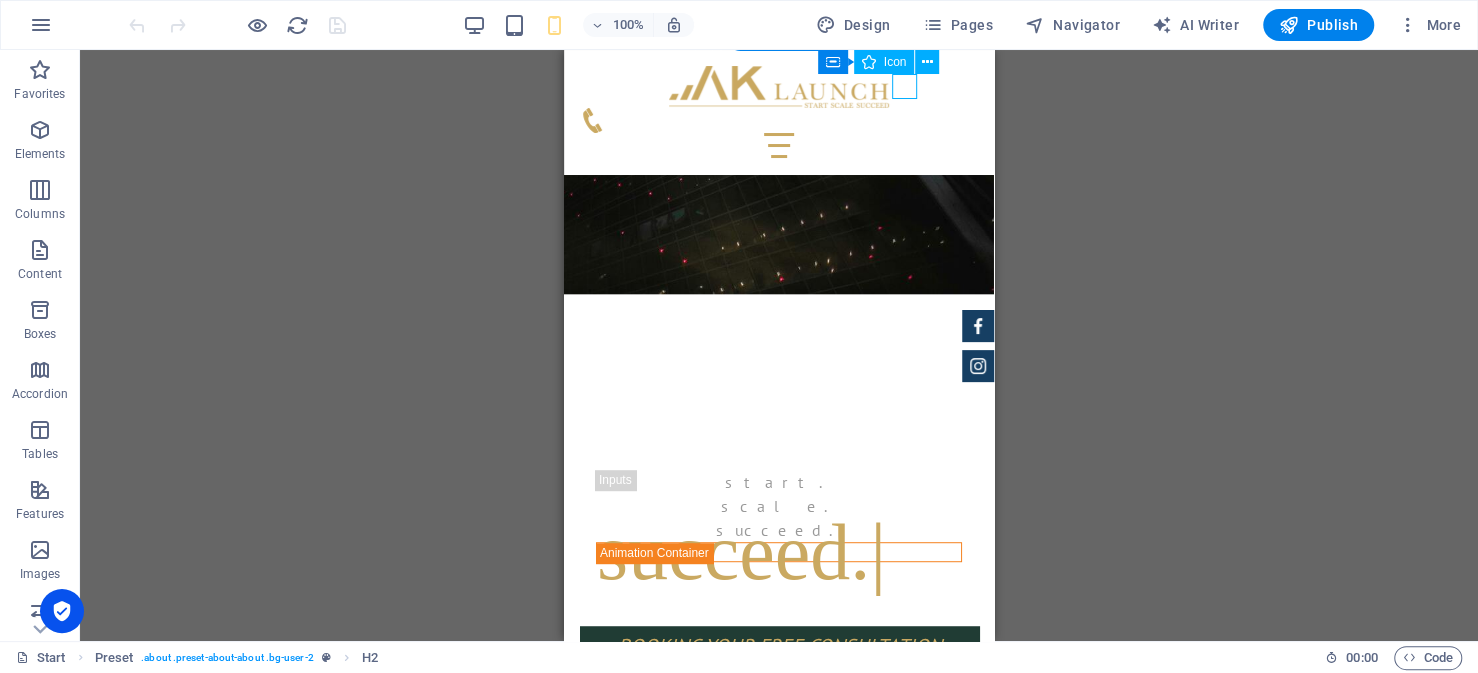click at bounding box center [771, 120] 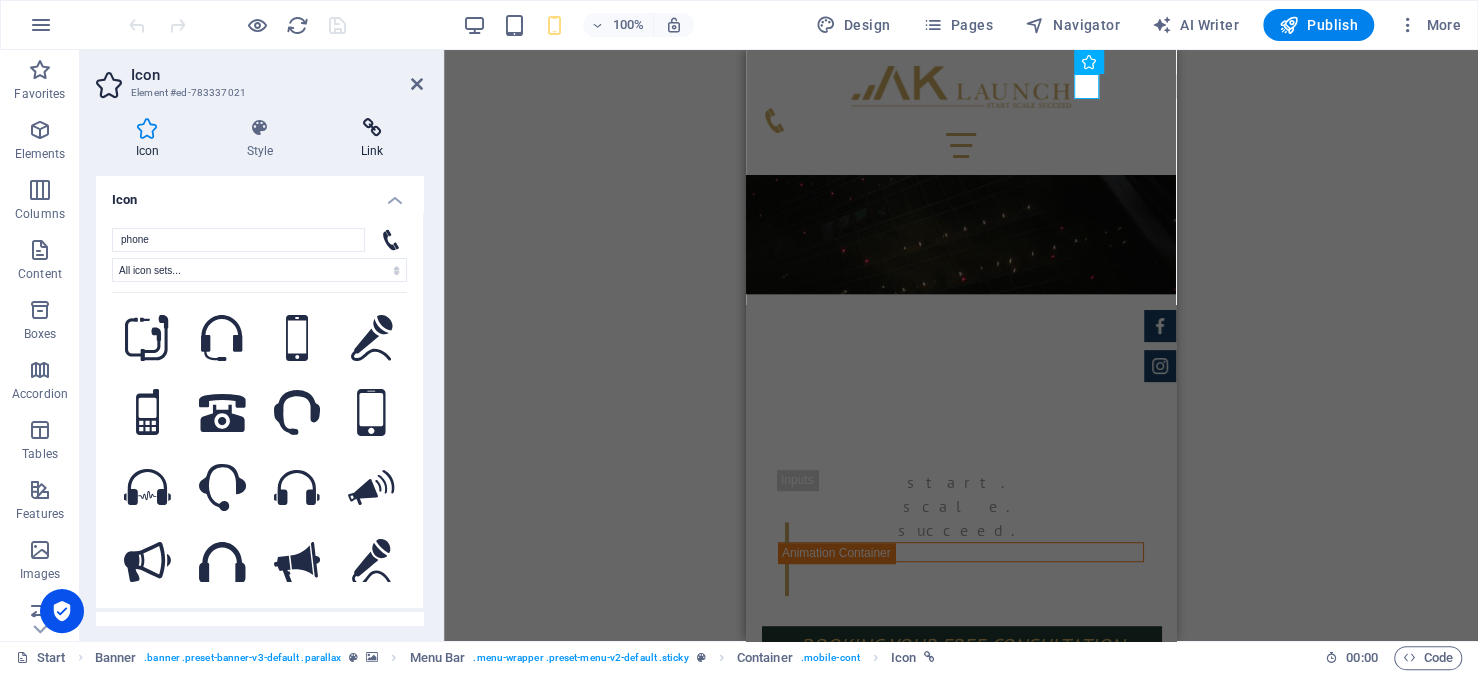 click at bounding box center [372, 128] 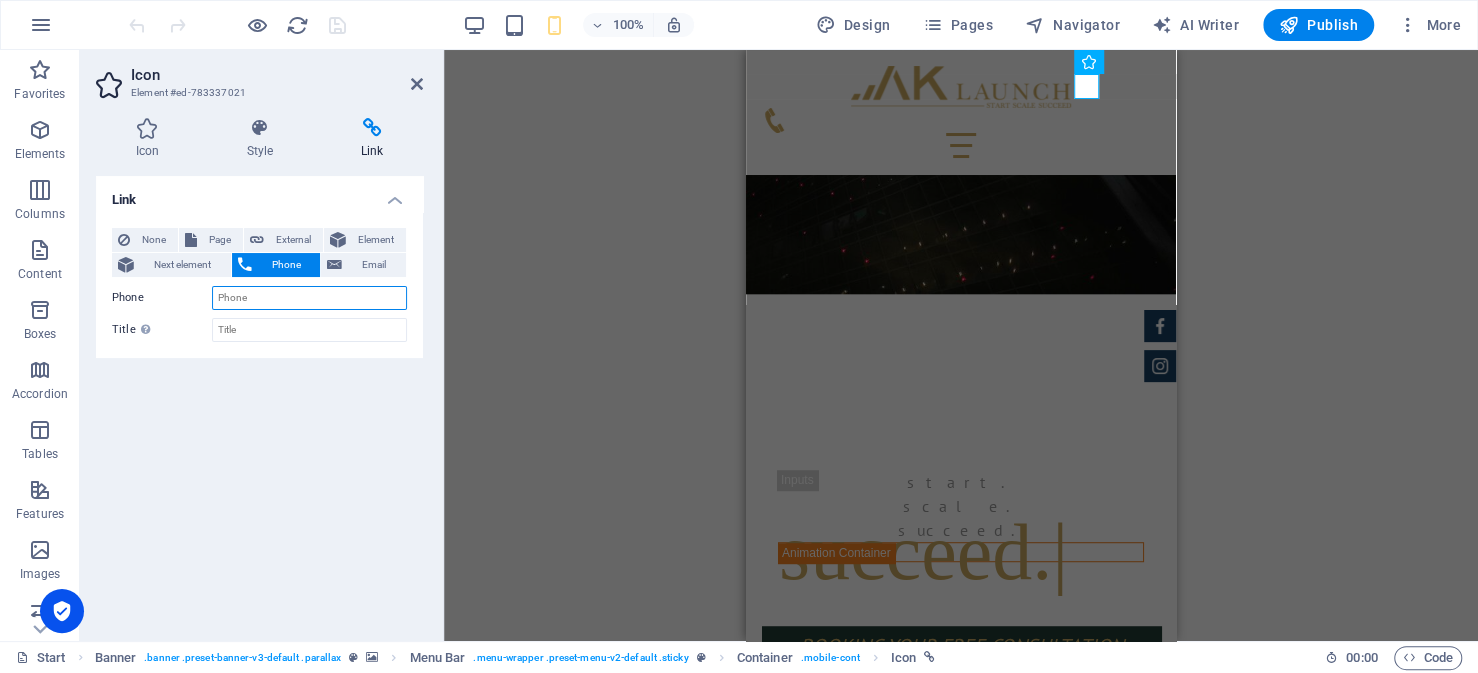 click on "Phone" at bounding box center (309, 298) 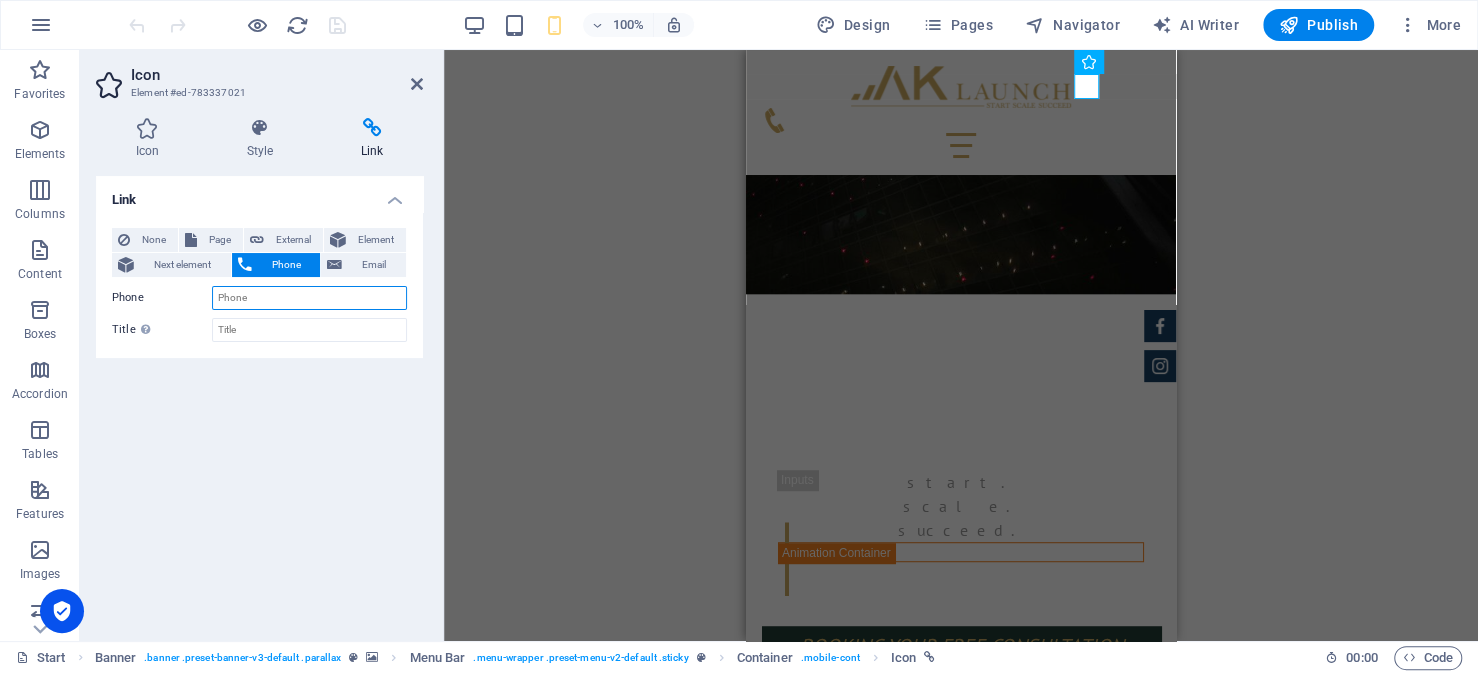 click on "Phone" at bounding box center [309, 298] 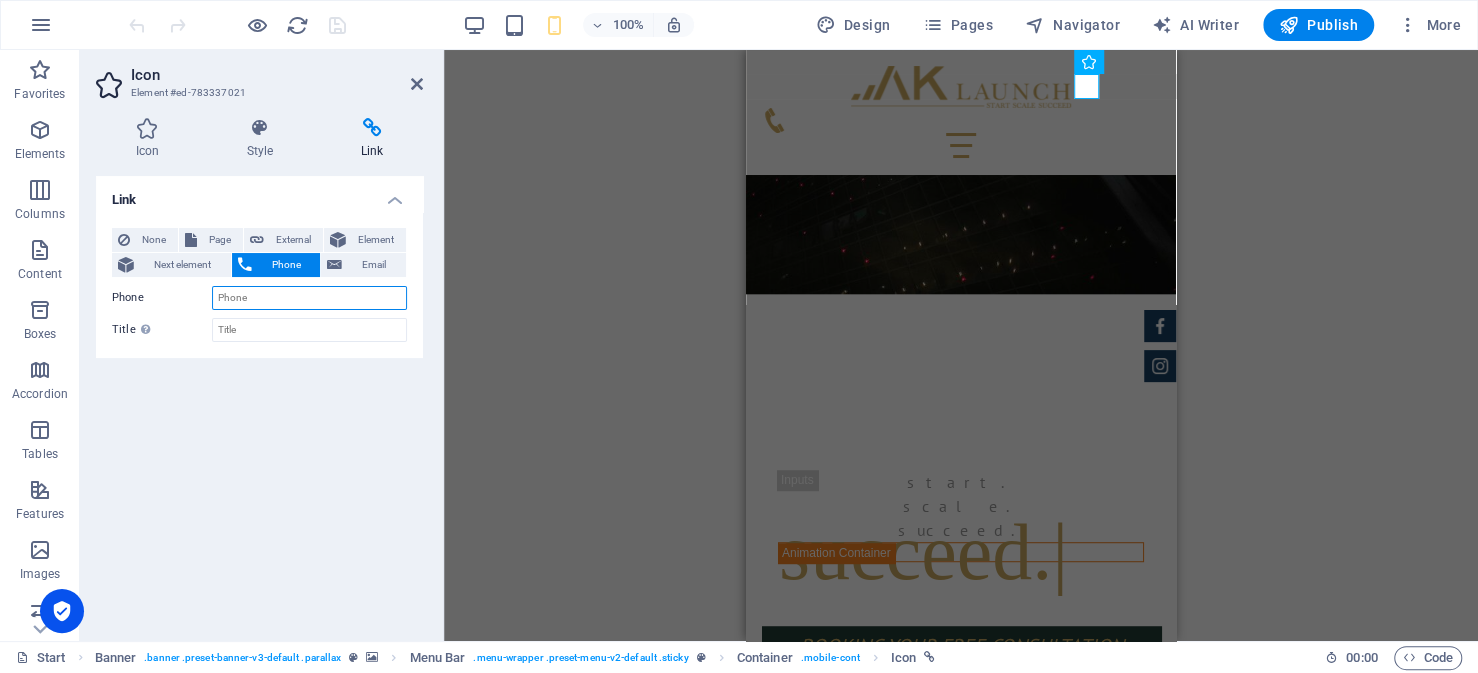 paste on "+966 50 603 9926" 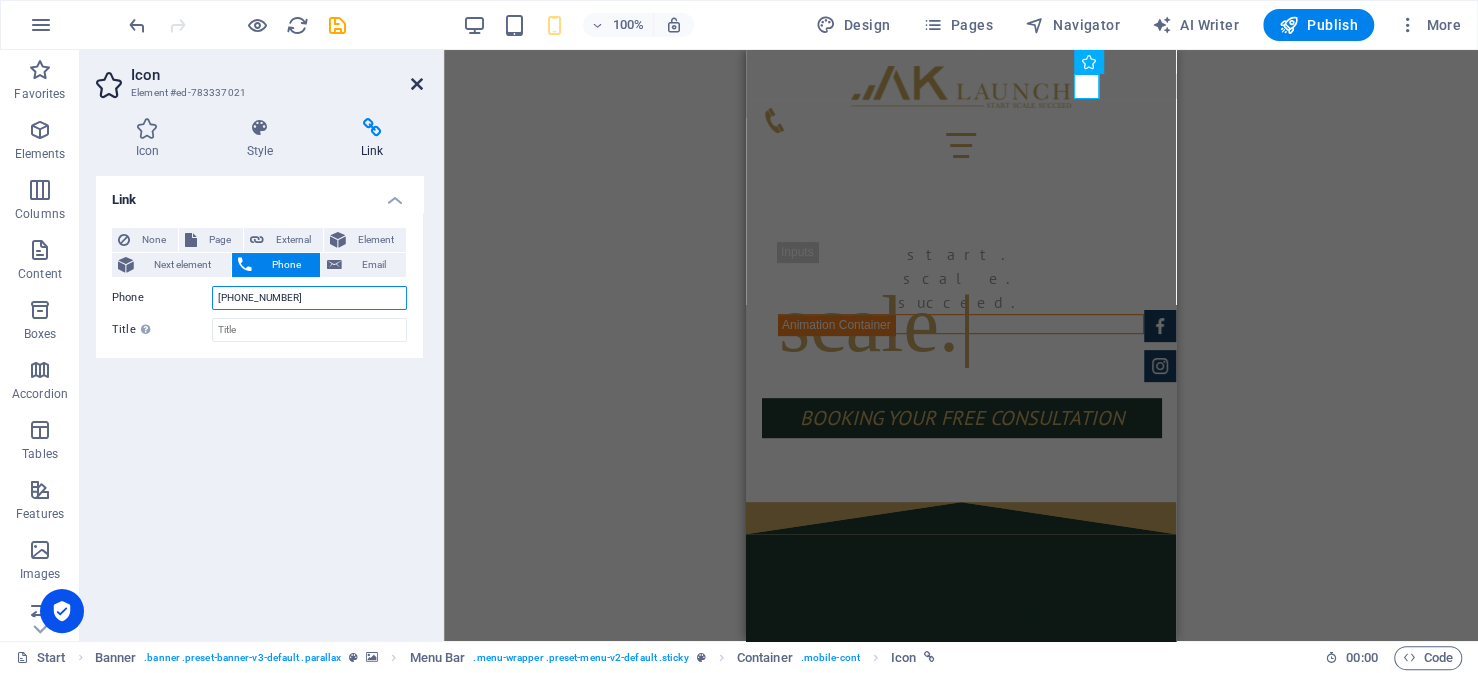 type on "+966 50 603 9926" 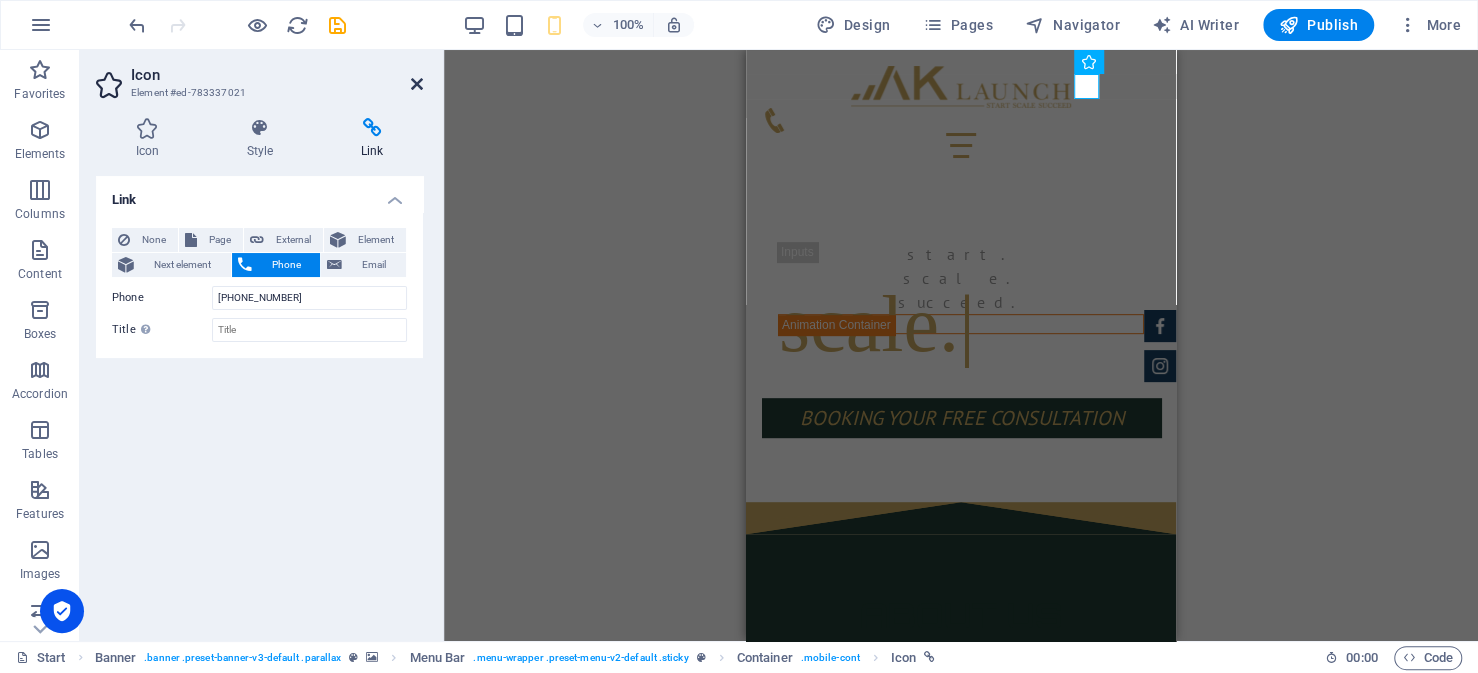 click at bounding box center (417, 84) 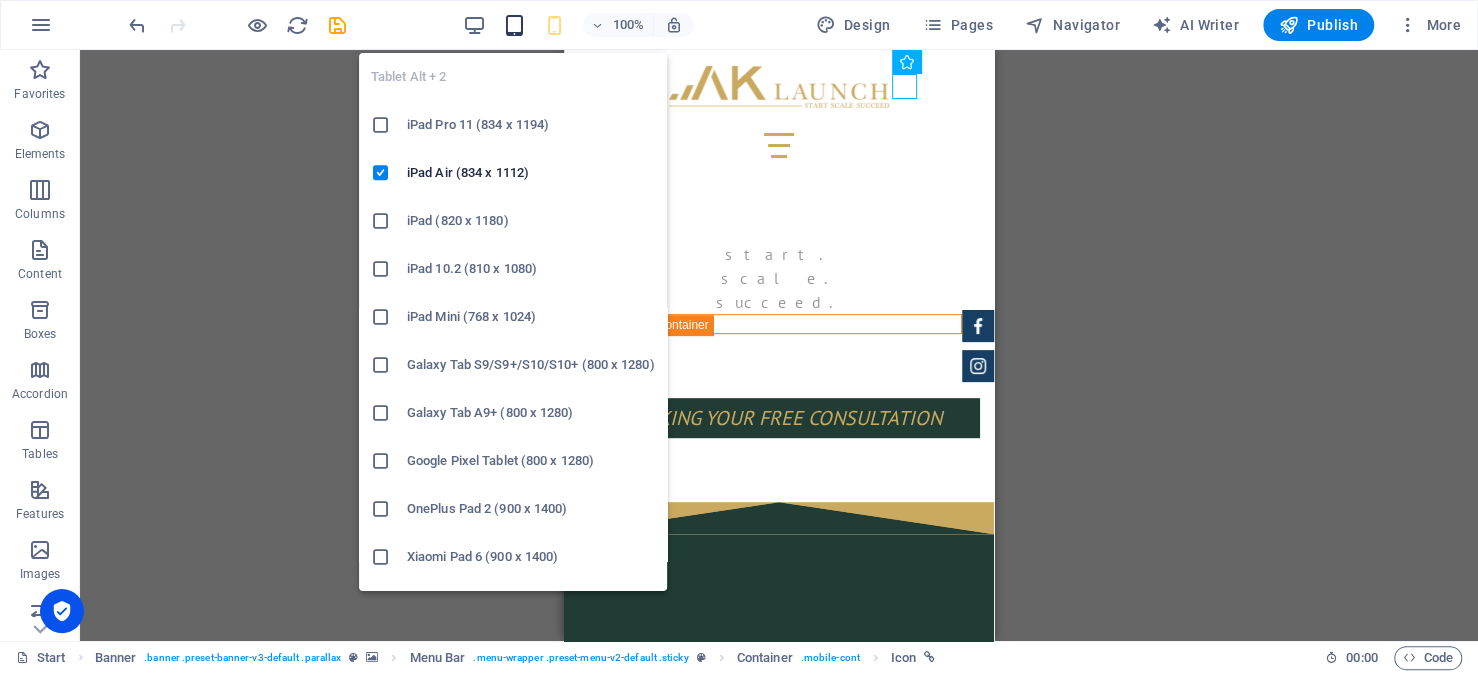 click at bounding box center (514, 25) 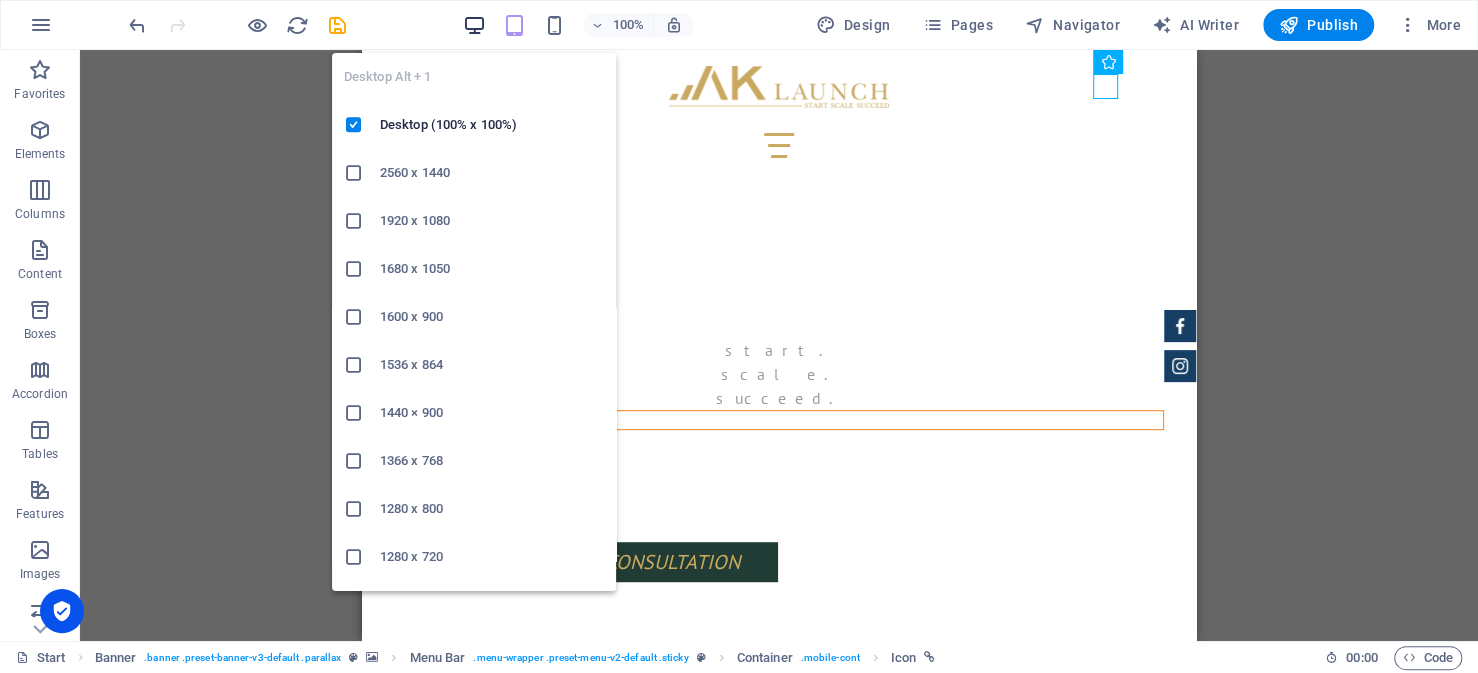 click at bounding box center (474, 25) 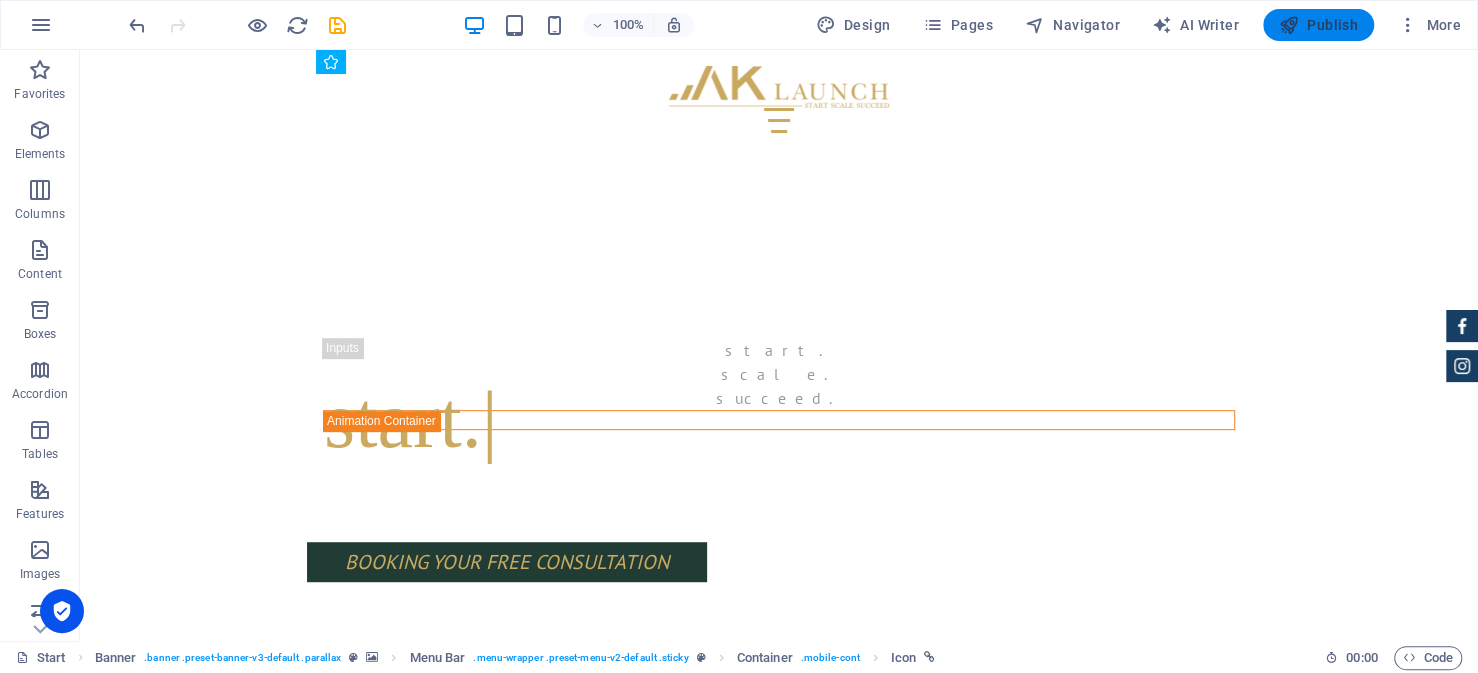 click at bounding box center (1289, 25) 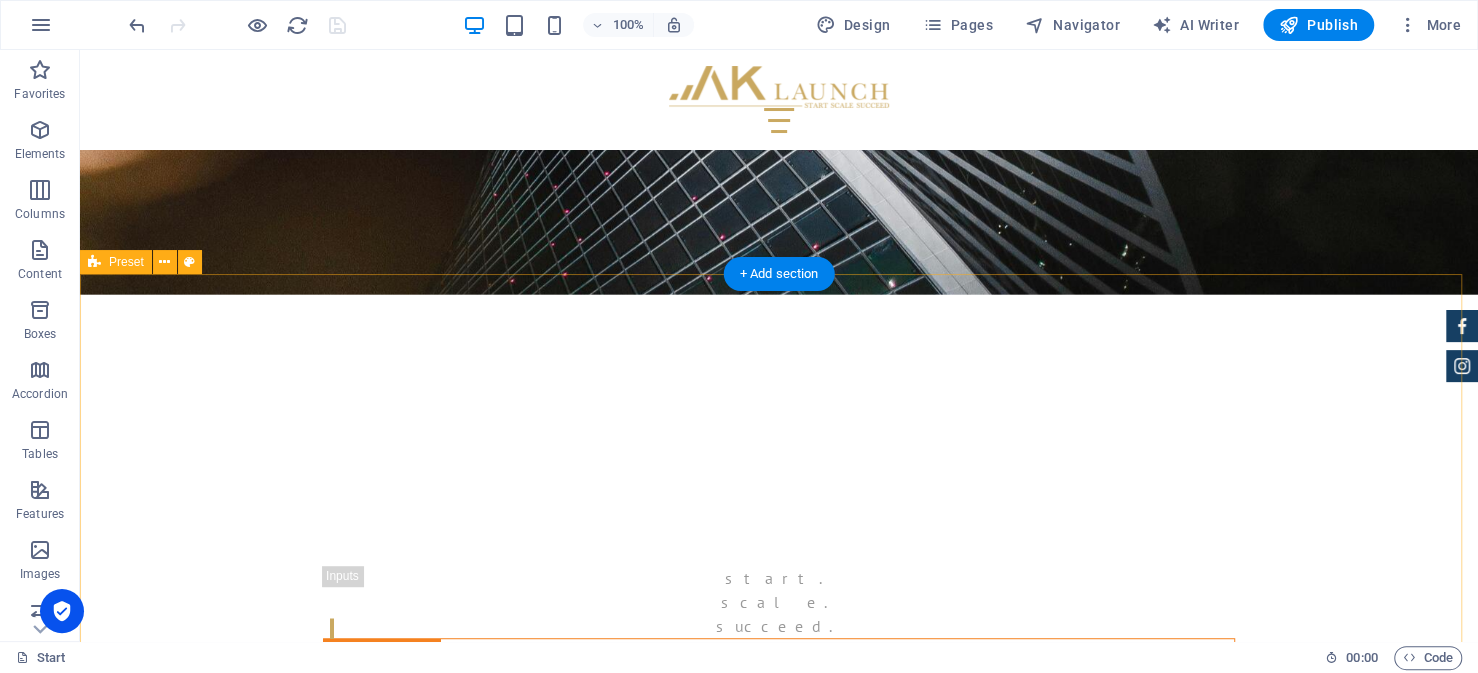 scroll, scrollTop: 675, scrollLeft: 0, axis: vertical 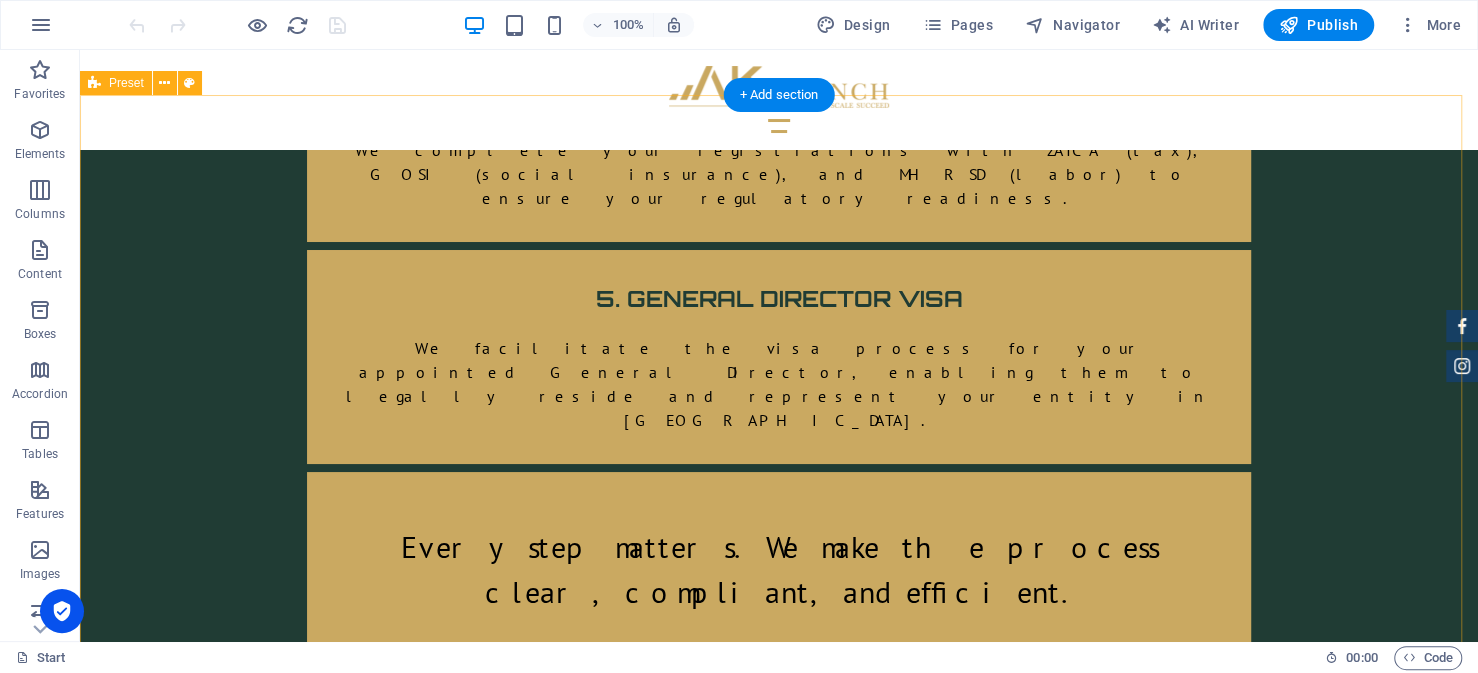 click at bounding box center [-140, 3508] 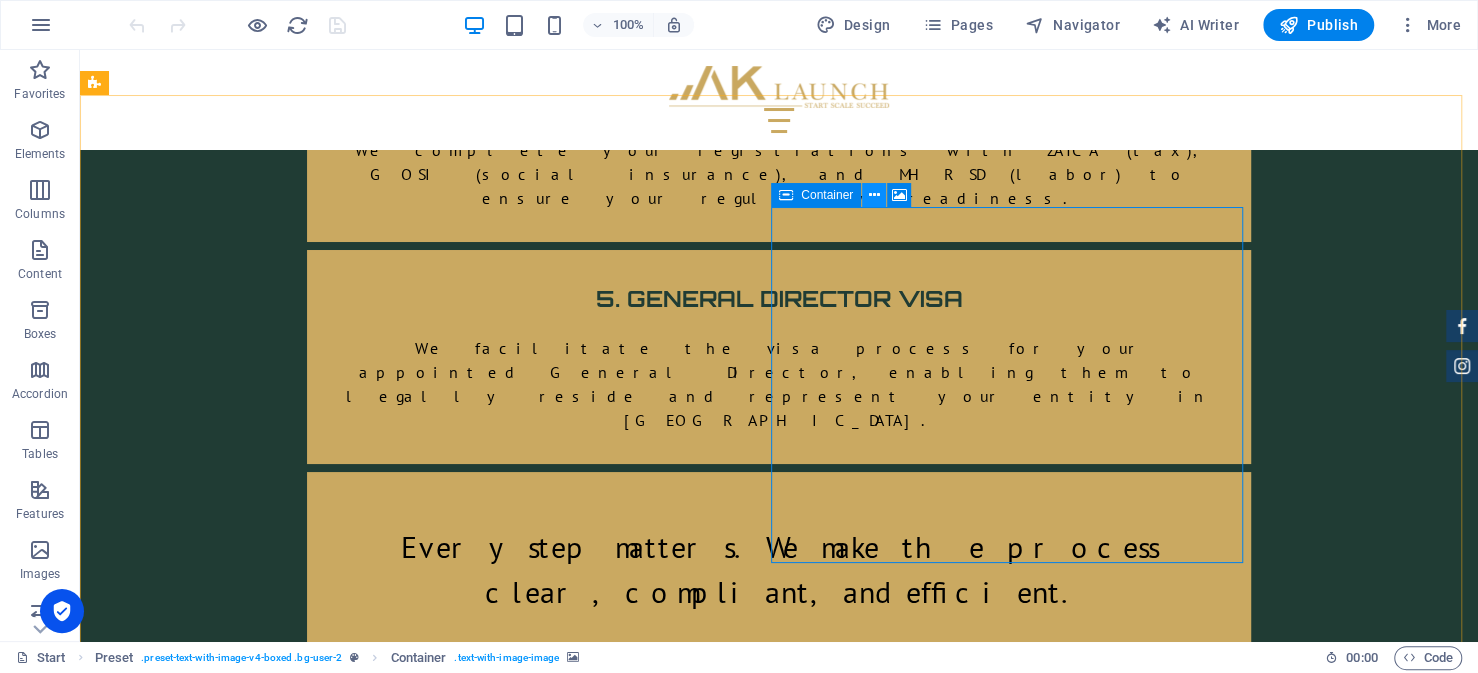 click at bounding box center [874, 195] 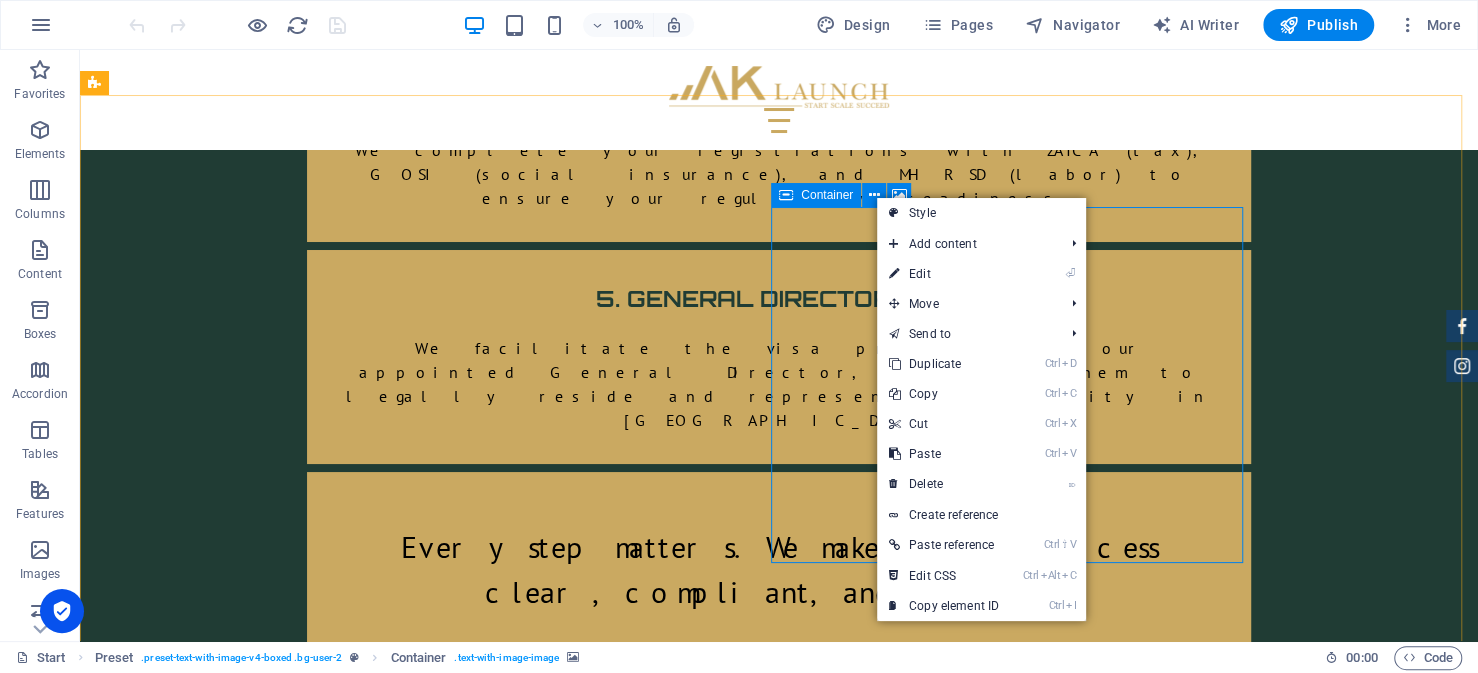 click on "Container" at bounding box center [827, 195] 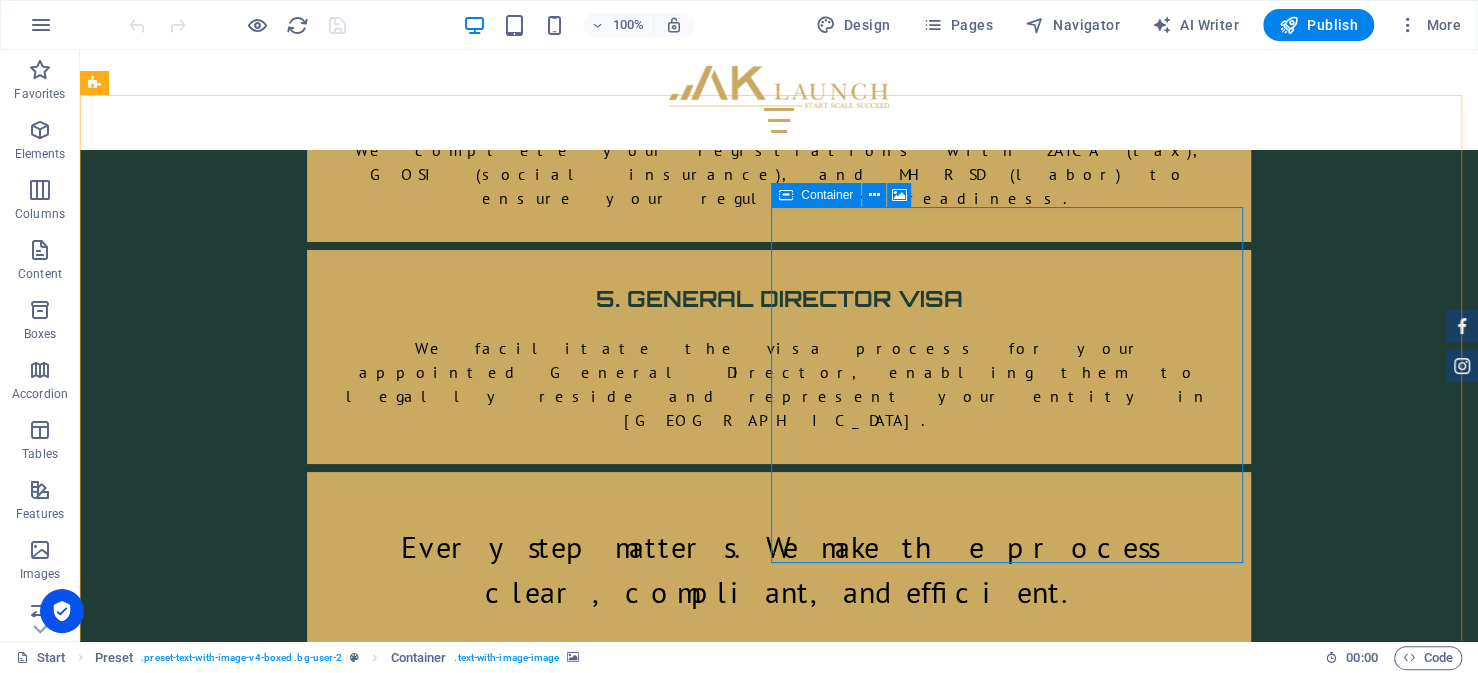 click on "Container" at bounding box center [827, 195] 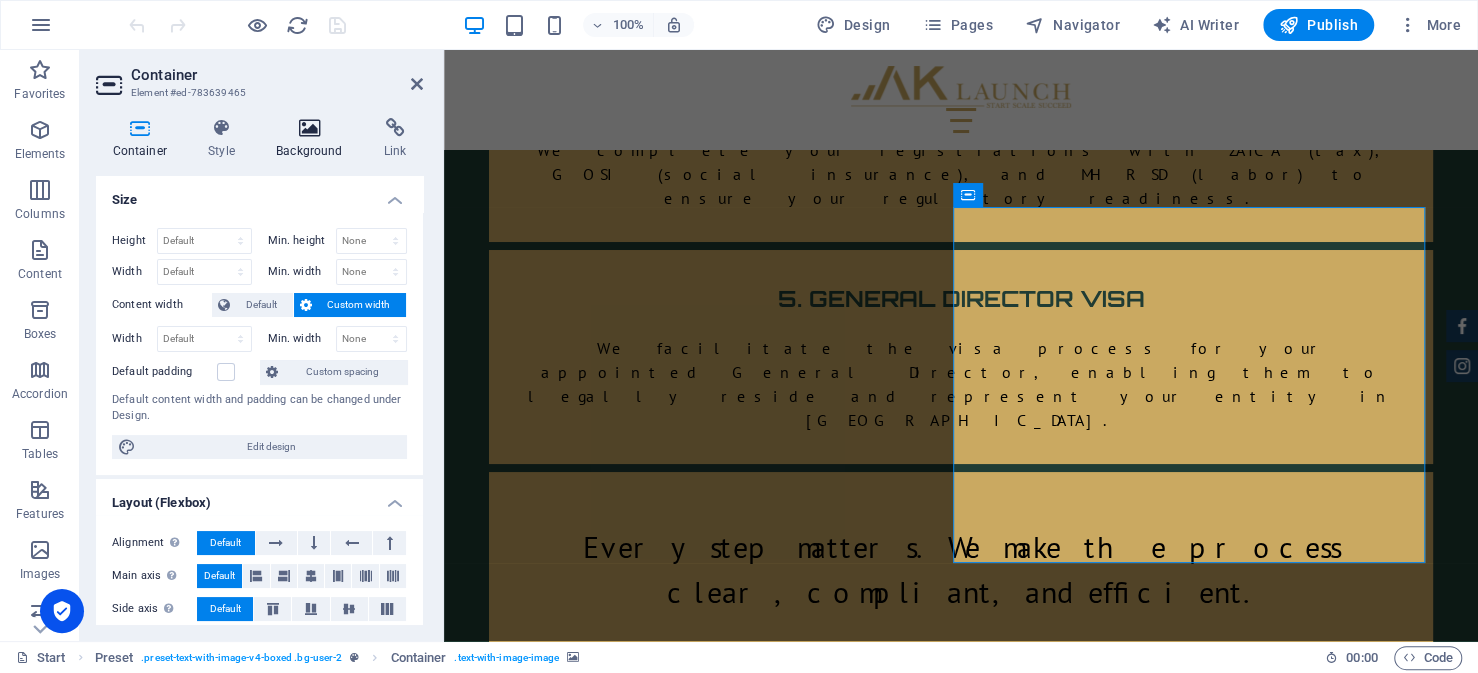 click at bounding box center (310, 128) 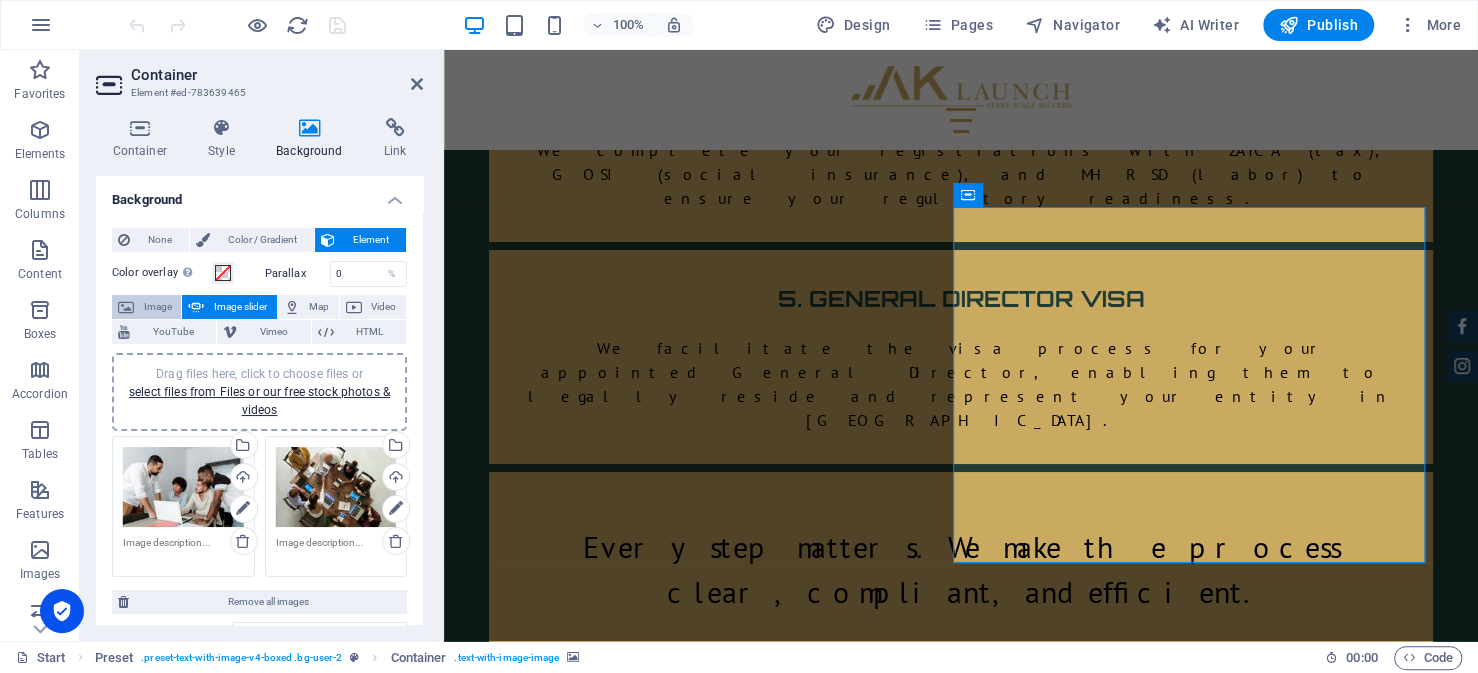 click on "Image" at bounding box center (157, 307) 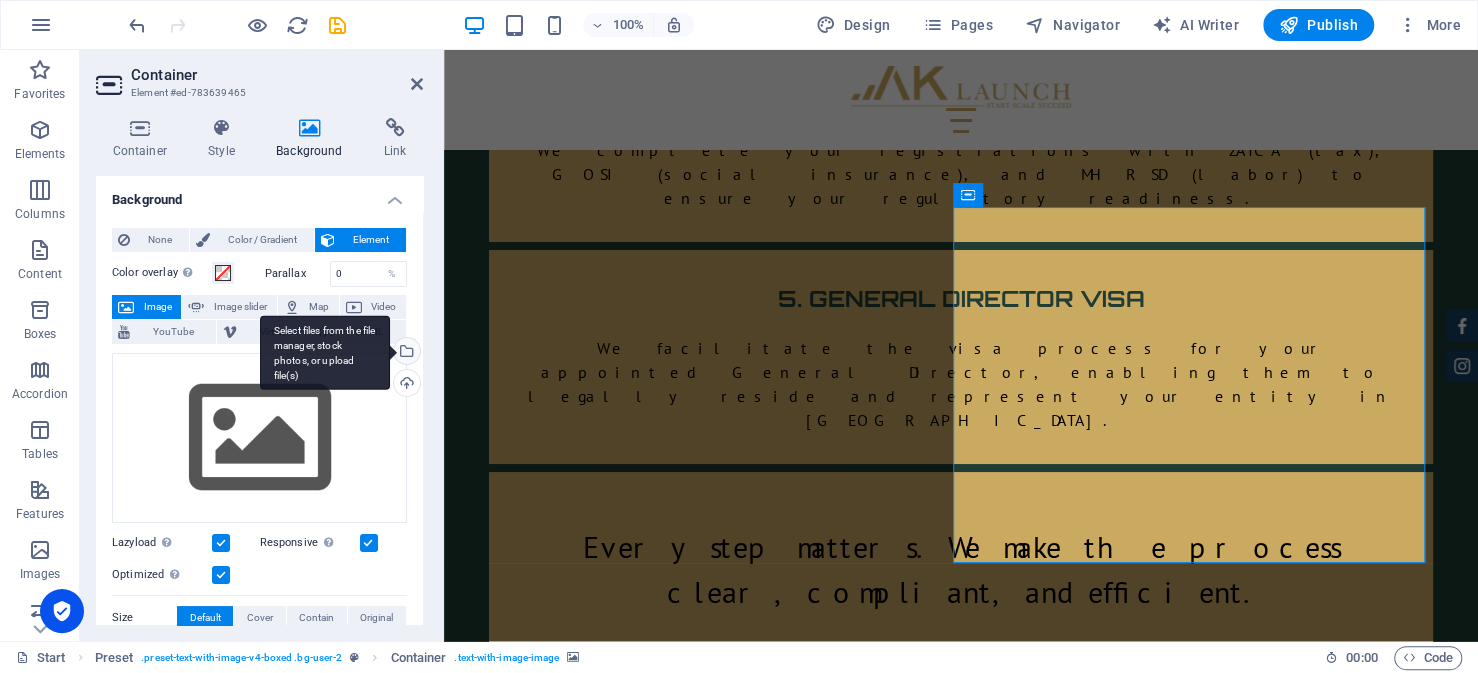 click on "Select files from the file manager, stock photos, or upload file(s)" at bounding box center (405, 353) 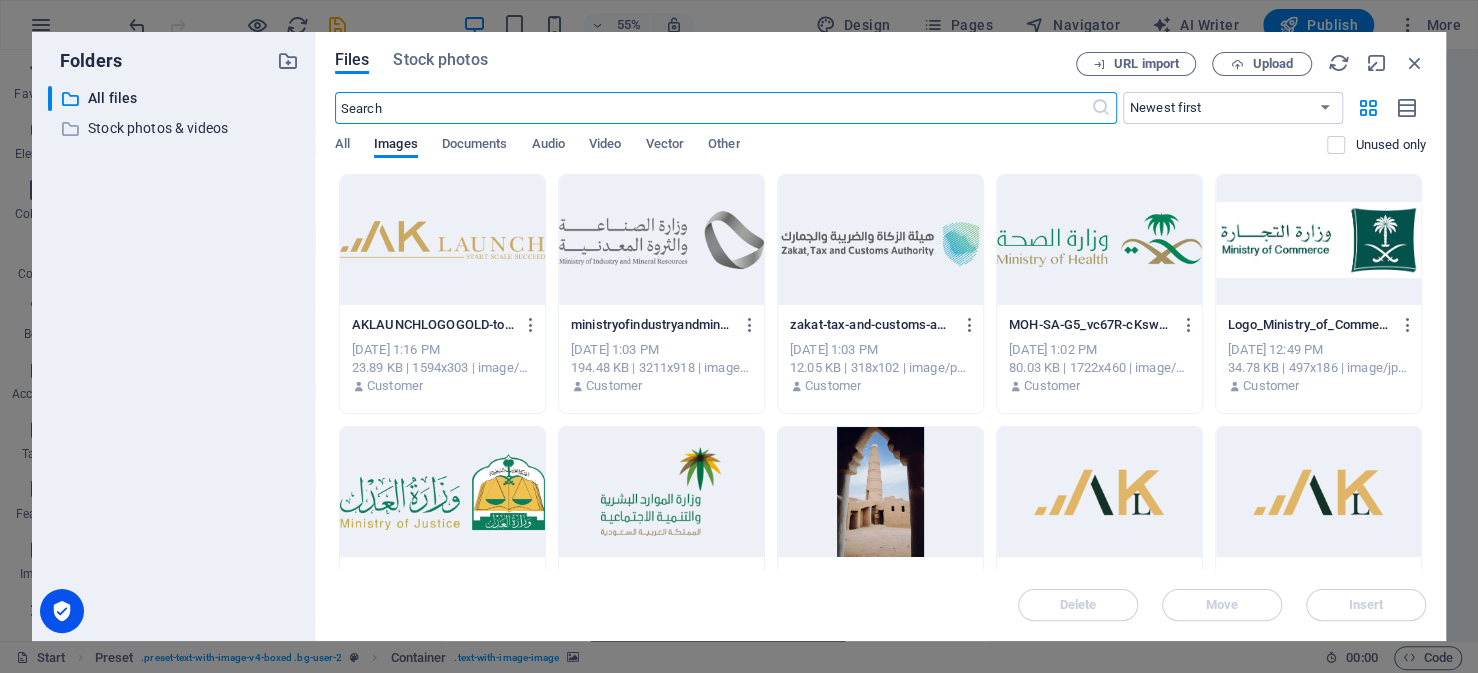 scroll, scrollTop: 5050, scrollLeft: 0, axis: vertical 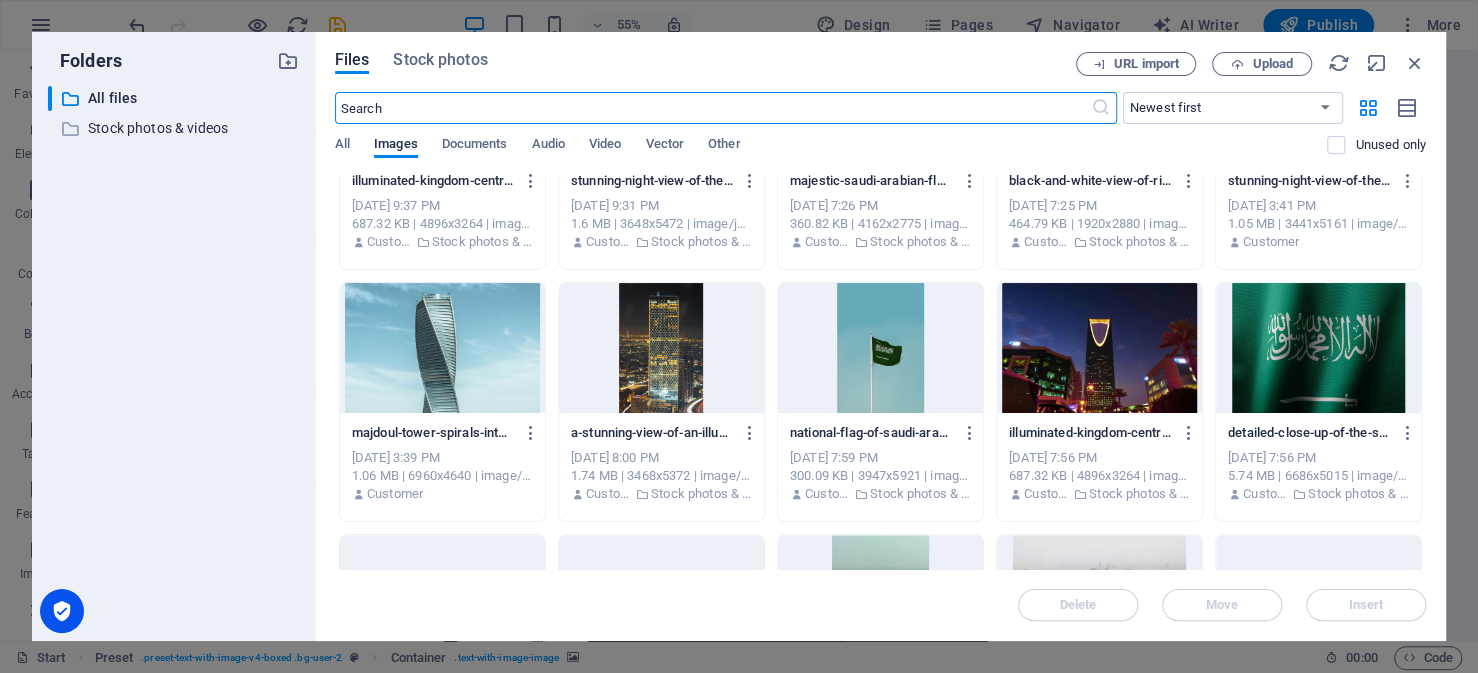click at bounding box center [661, 348] 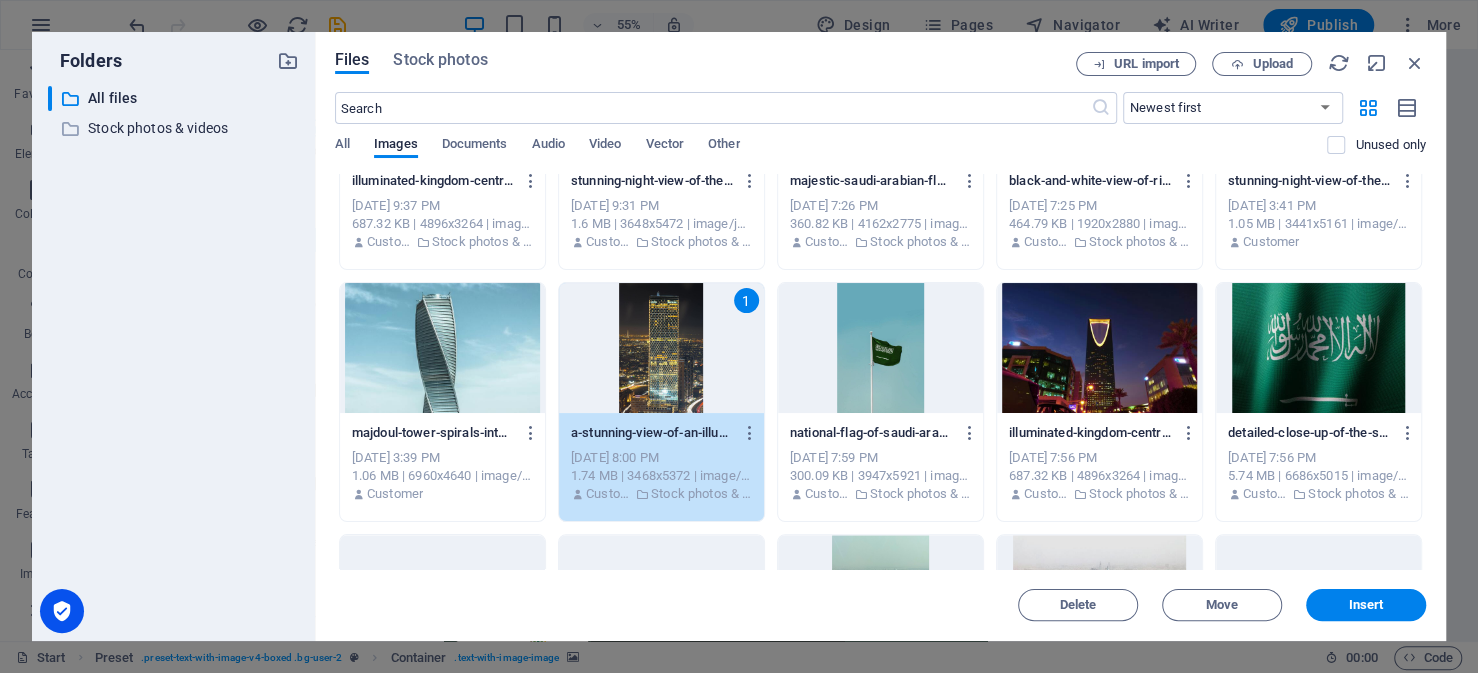 click on "1" at bounding box center [661, 348] 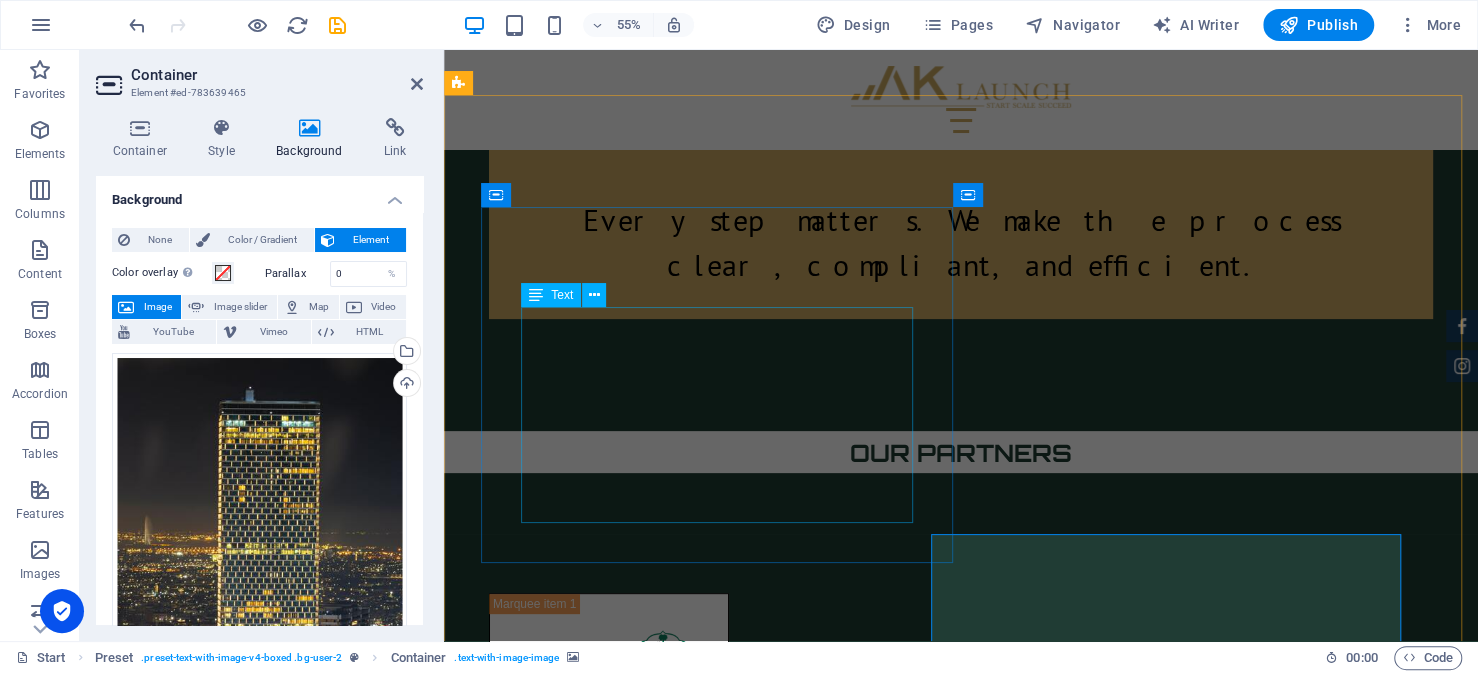 scroll, scrollTop: 4723, scrollLeft: 0, axis: vertical 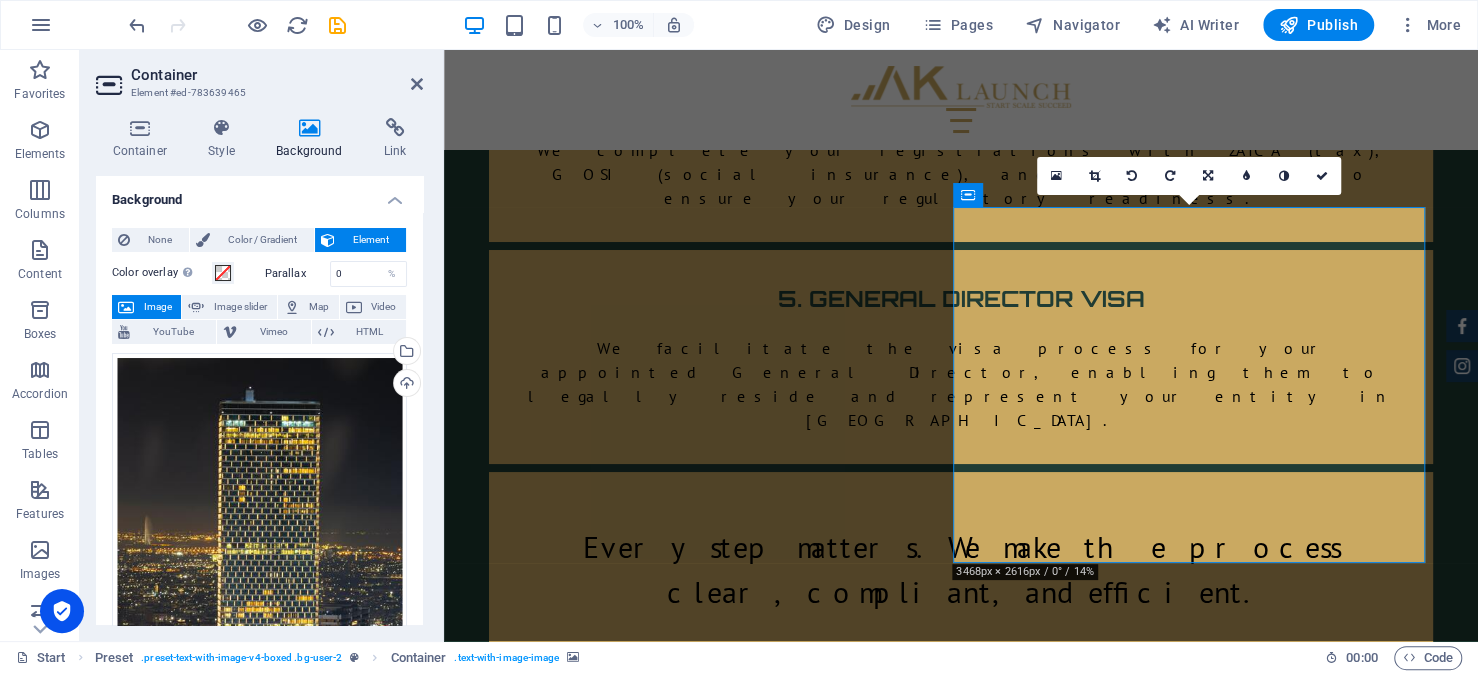 drag, startPoint x: 1189, startPoint y: 379, endPoint x: 1186, endPoint y: 422, distance: 43.104523 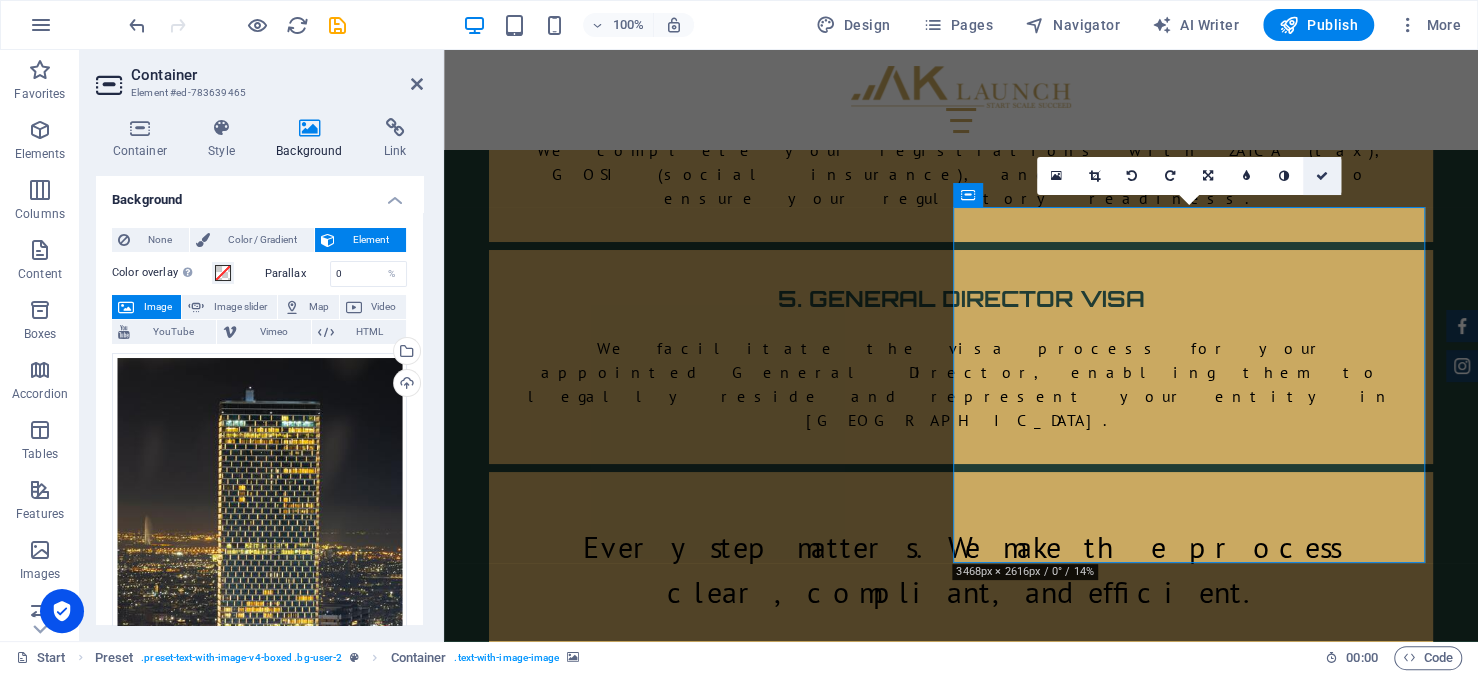 click at bounding box center (1322, 176) 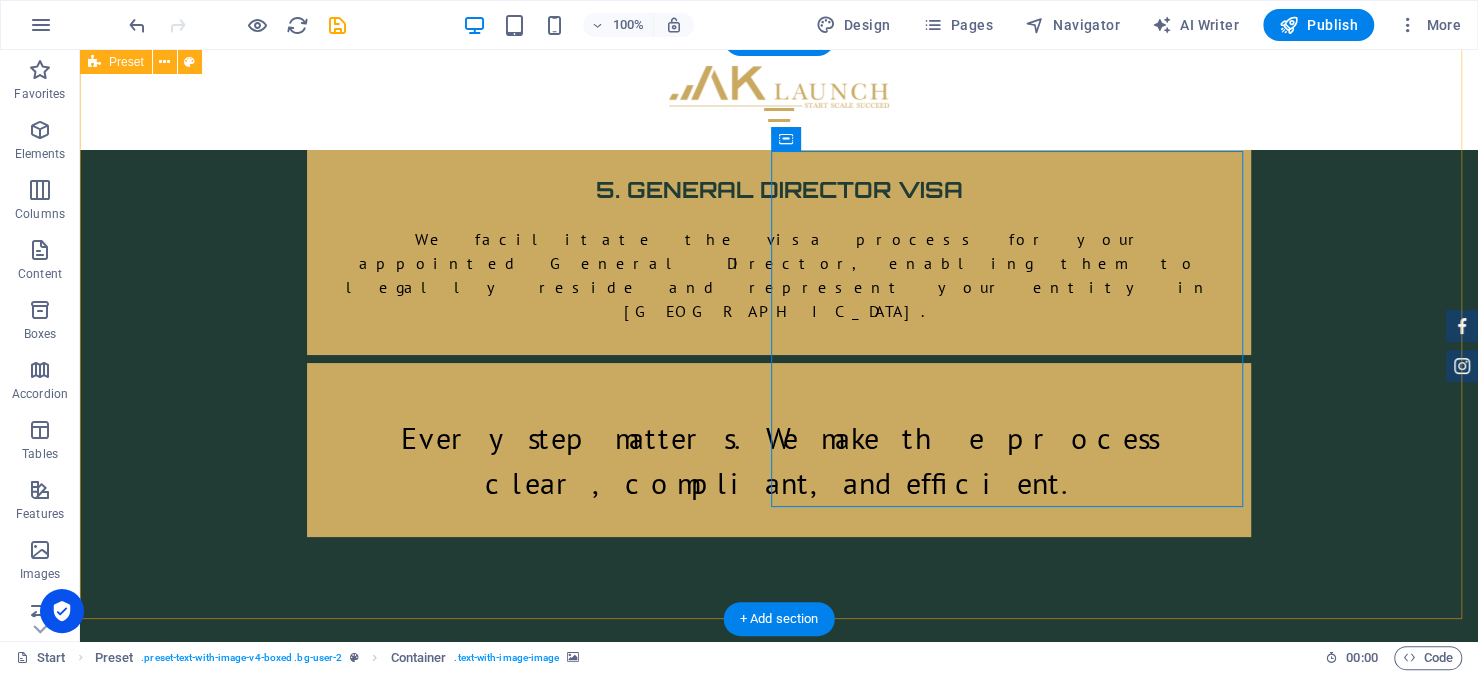 scroll, scrollTop: 4723, scrollLeft: 0, axis: vertical 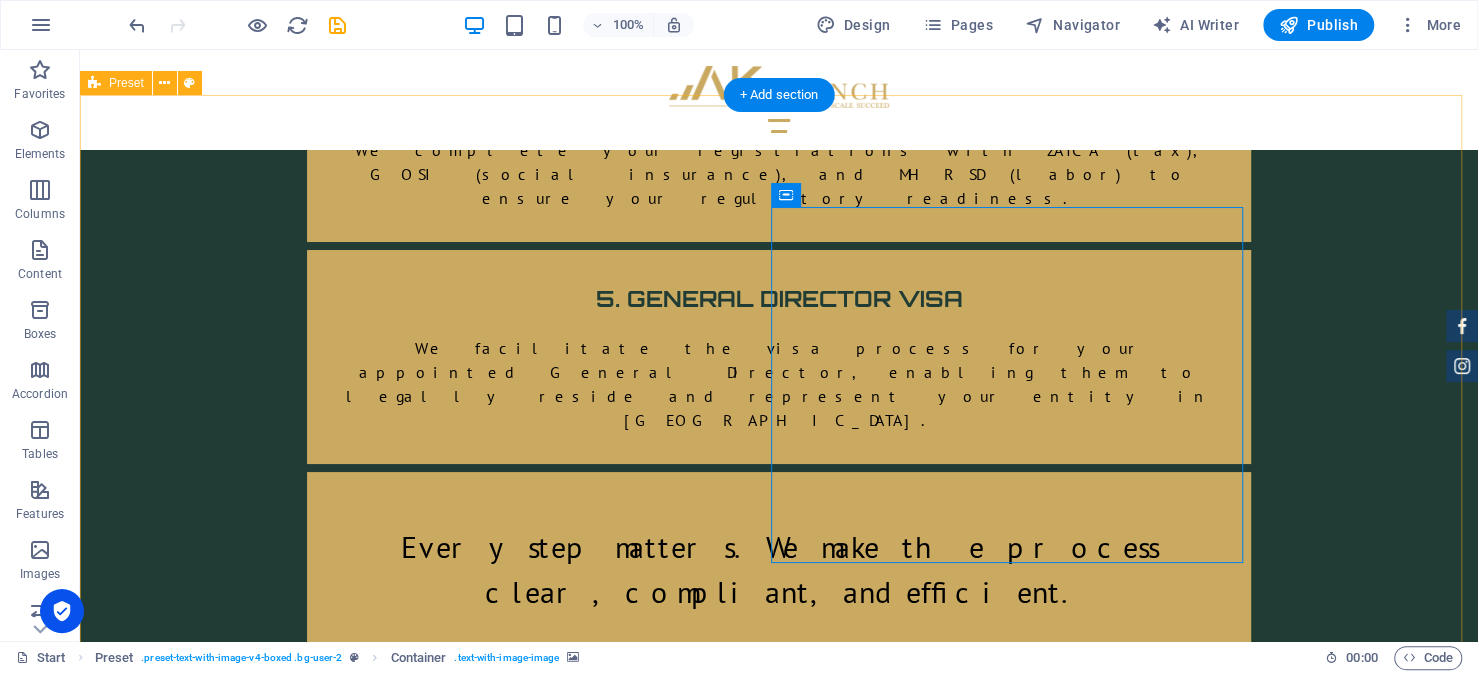 click at bounding box center [568, 3686] 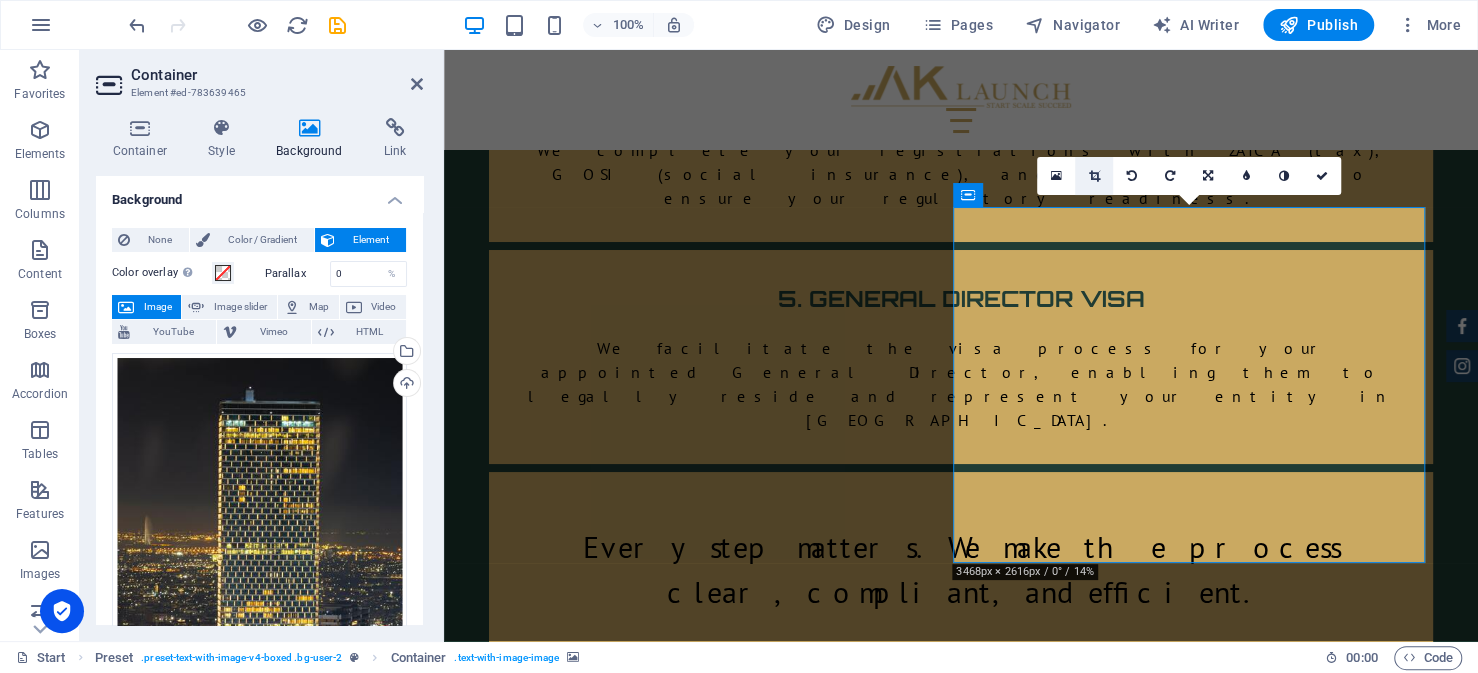 click at bounding box center [1094, 176] 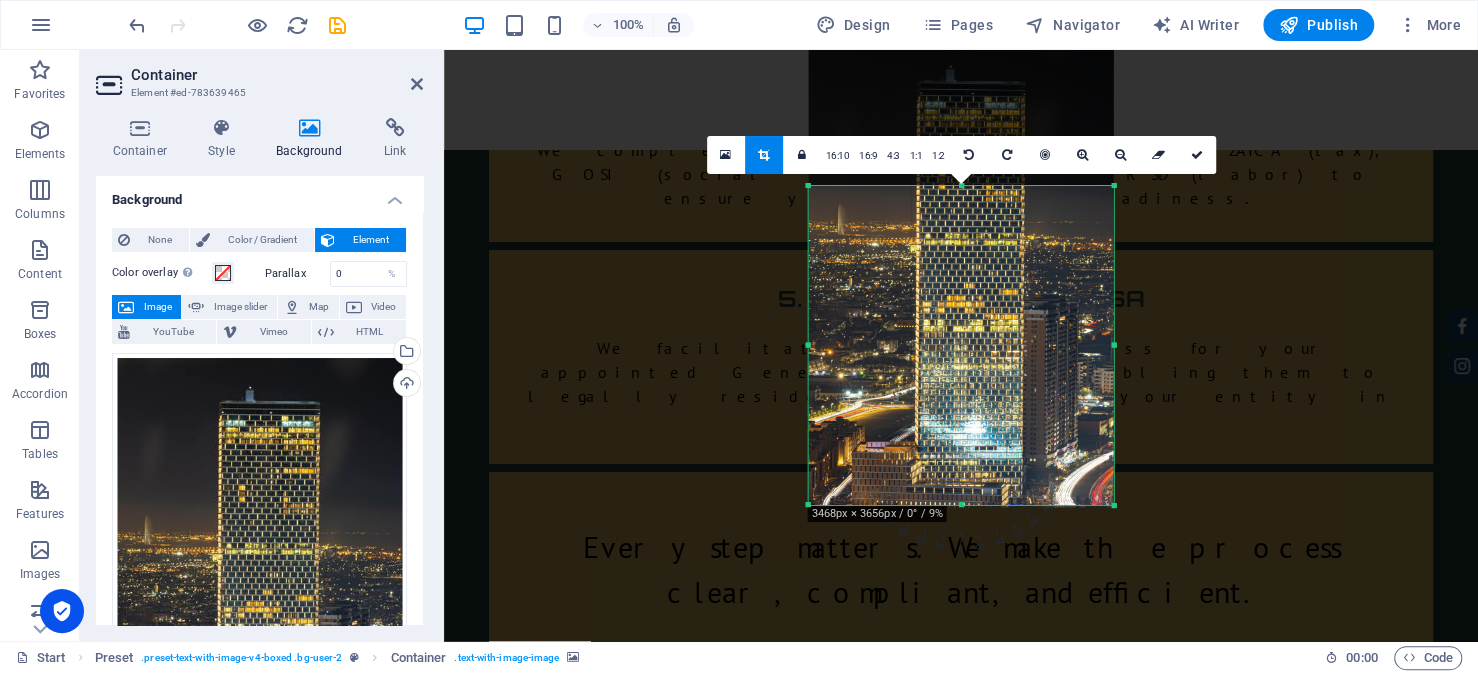 drag, startPoint x: 964, startPoint y: 106, endPoint x: 933, endPoint y: 256, distance: 153.16985 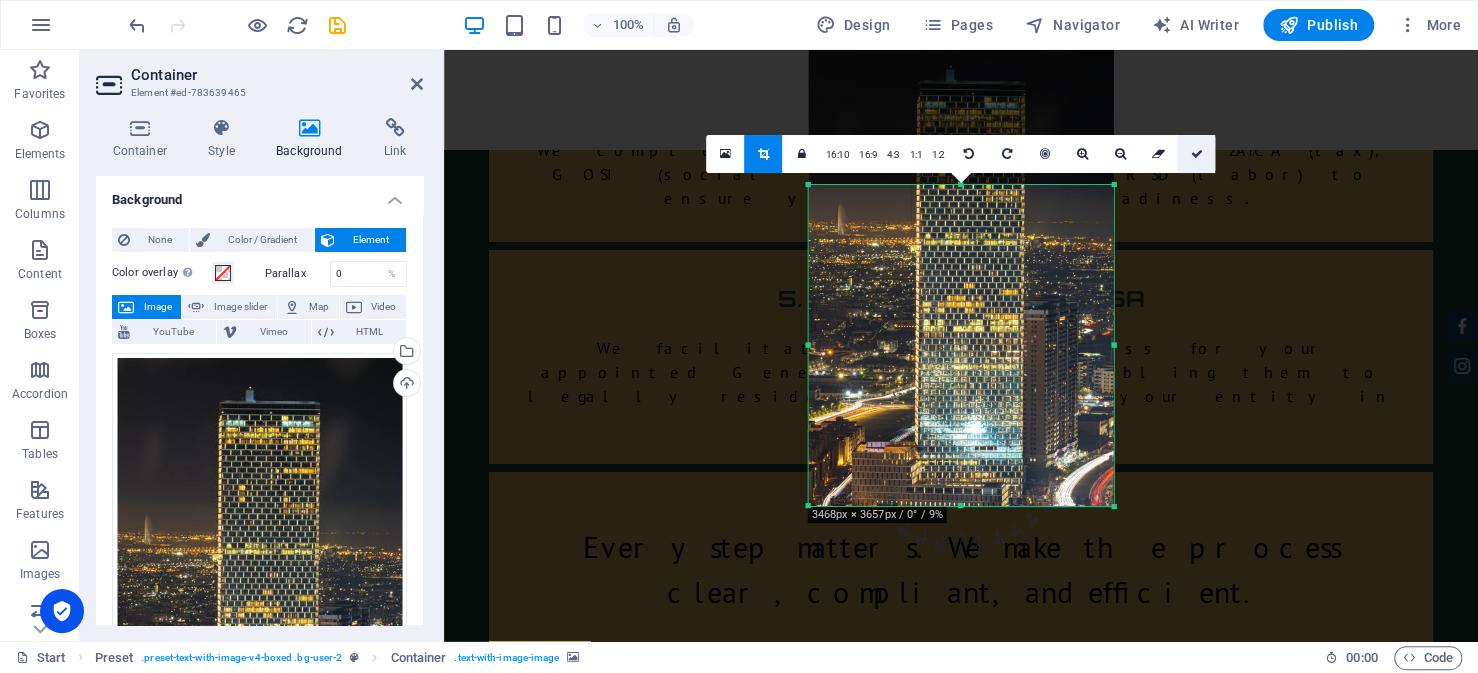 click at bounding box center (1196, 154) 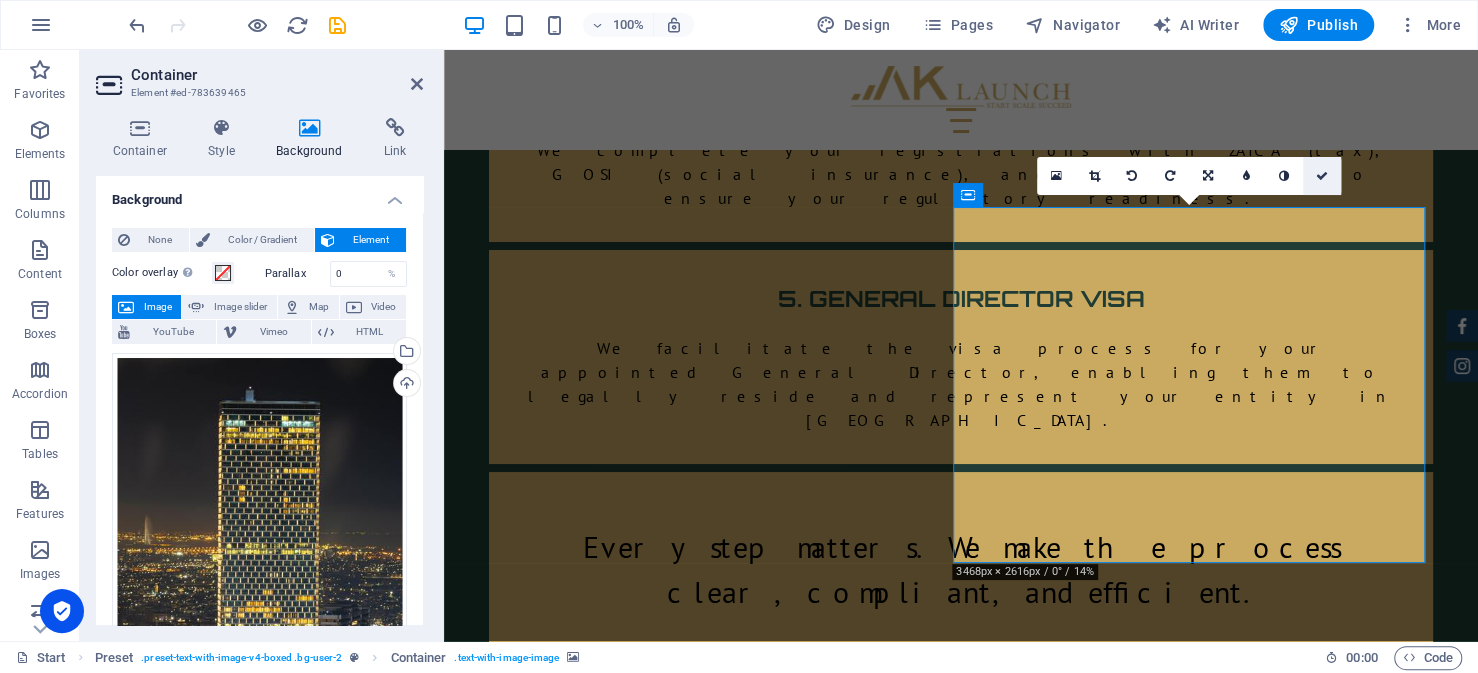 click at bounding box center [1322, 176] 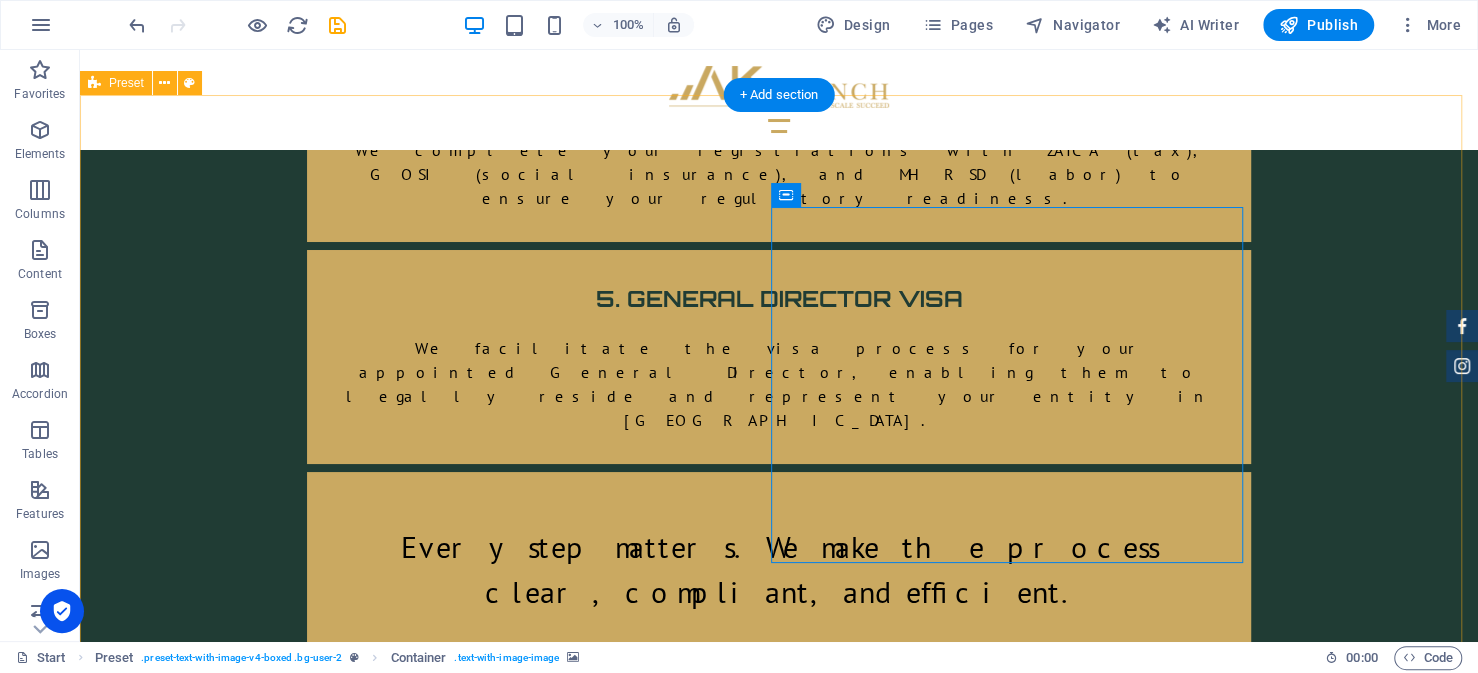 click on "Consult us We don’t stop at registration. We step in when operations start — delivering the support you need to run your business smoothly and stay compliant, all through one integrated advisory team. Drop content here or  Add elements  Paste clipboard" at bounding box center (779, 3633) 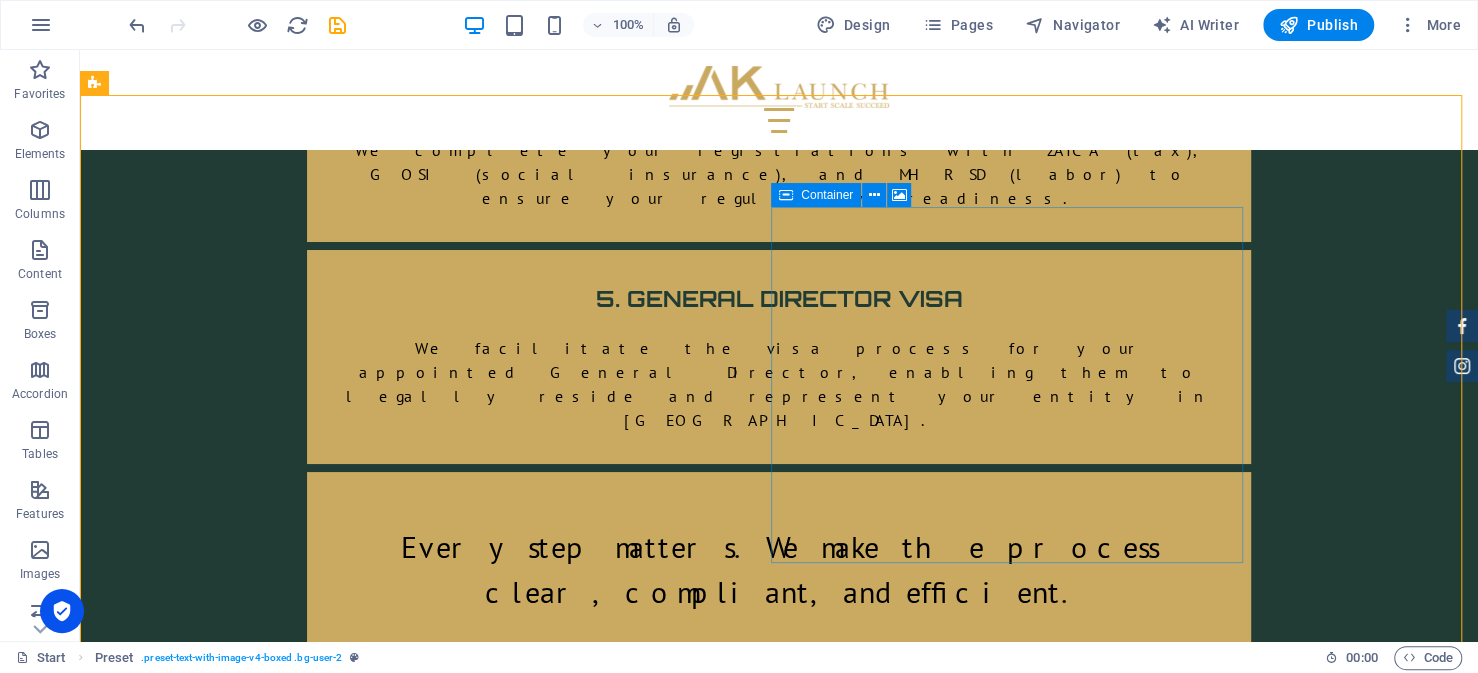 click on "Container" at bounding box center (827, 195) 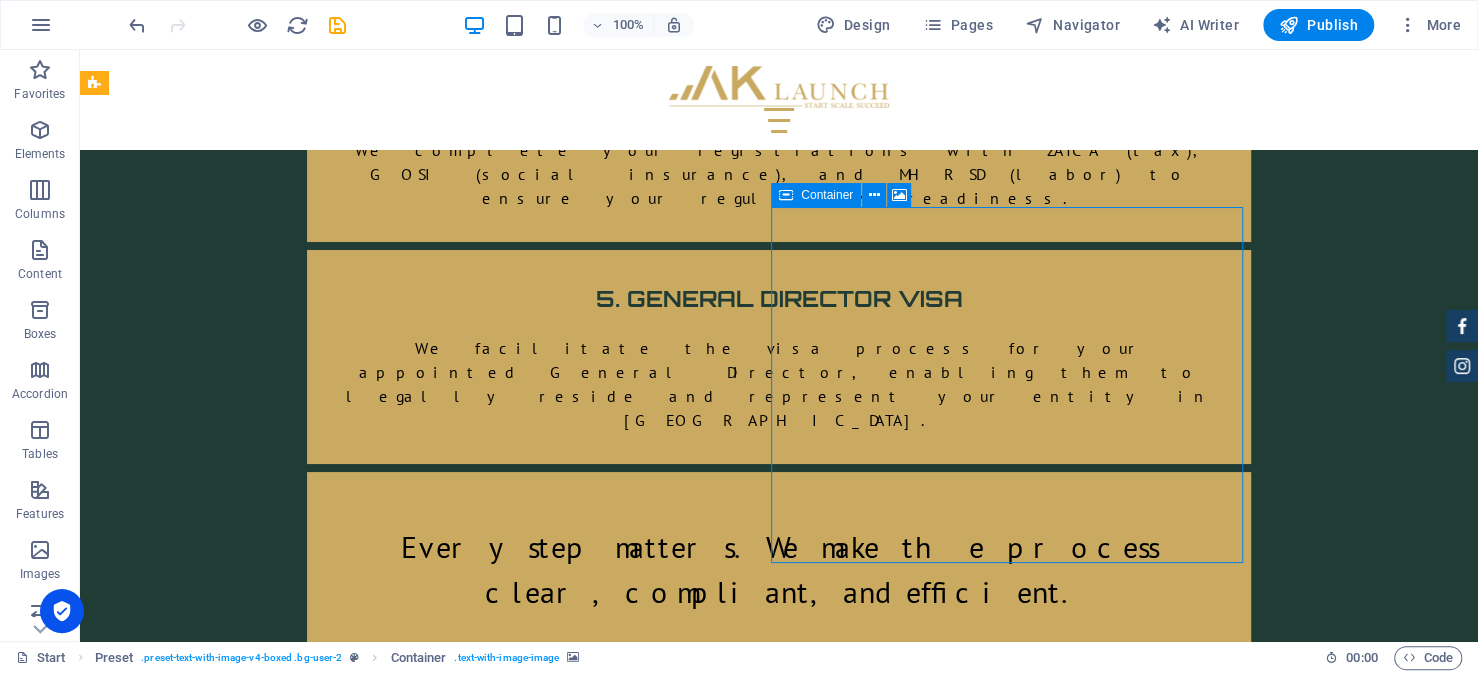 click on "Container" at bounding box center (827, 195) 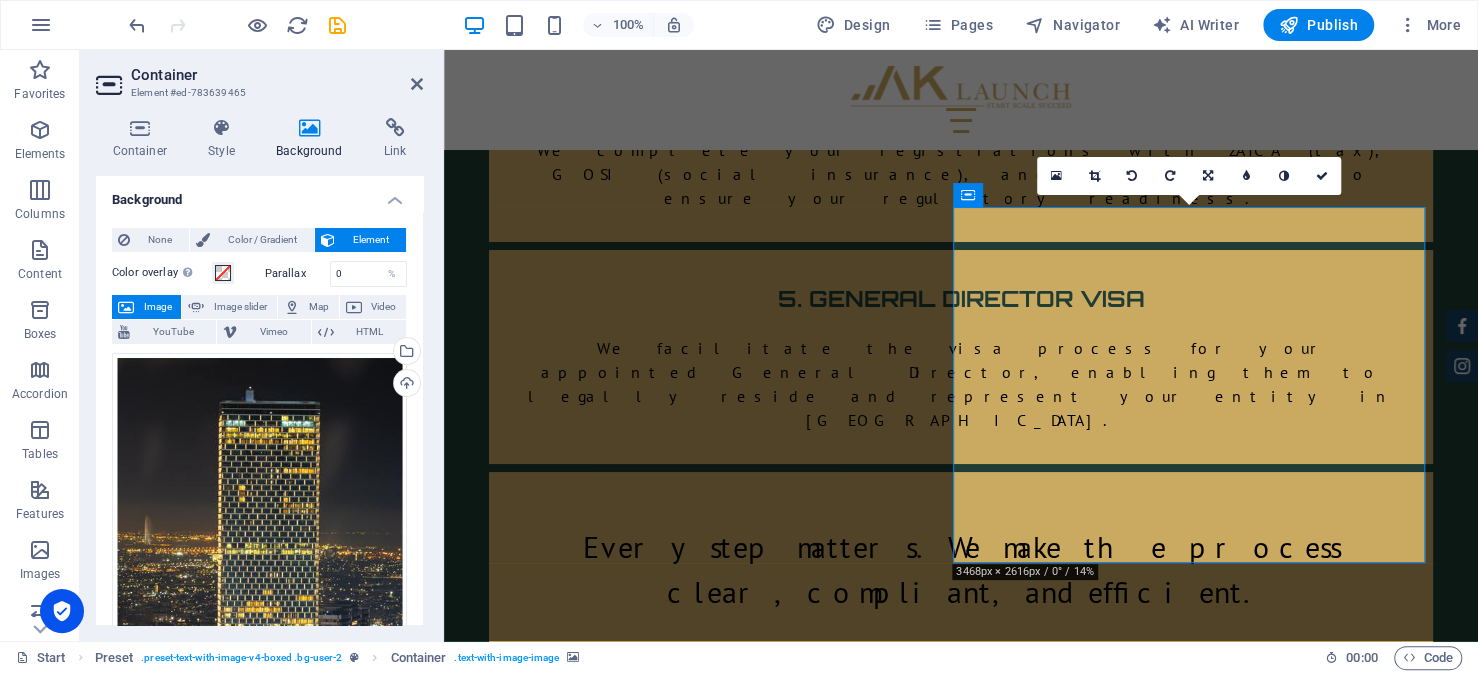 click on "None Color / Gradient Element Stretch background to full-width Color overlay Places an overlay over the background to colorize it Parallax 0 % Image Image slider Map Video YouTube Vimeo HTML Drag files here, click to choose files or select files from Files or our free stock photos & videos Select files from the file manager, stock photos, or upload file(s) Upload Lazyload Loading images after the page loads improves page speed. Responsive Automatically load retina image and smartphone optimized sizes. Optimized Images are compressed to improve page speed. Size Default Cover Contain Original Repeat Default Position Direction Custom X offset 50 px rem % vh vw Y offset 50 px rem % vh vw Alternative text The alternative text is used by devices that cannot display images (e.g. image search engines) and should be added to every image to improve website accessibility. Image caption Paragraph Format Normal Heading 1 Heading 2 Heading 3 Heading 4 Heading 5 Heading 6 Code Font Family Arial Georgia Impact Tahoma Verdana" at bounding box center (259, 709) 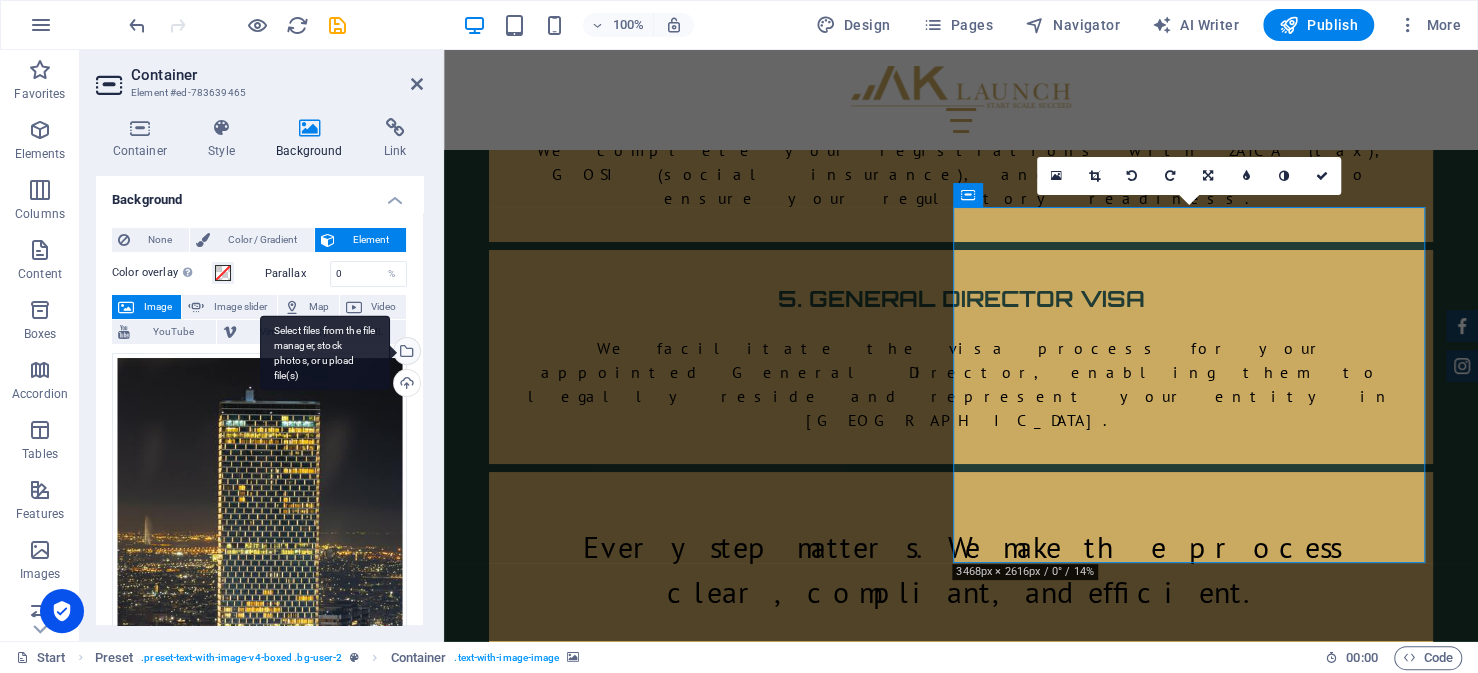 click on "Select files from the file manager, stock photos, or upload file(s)" at bounding box center (405, 353) 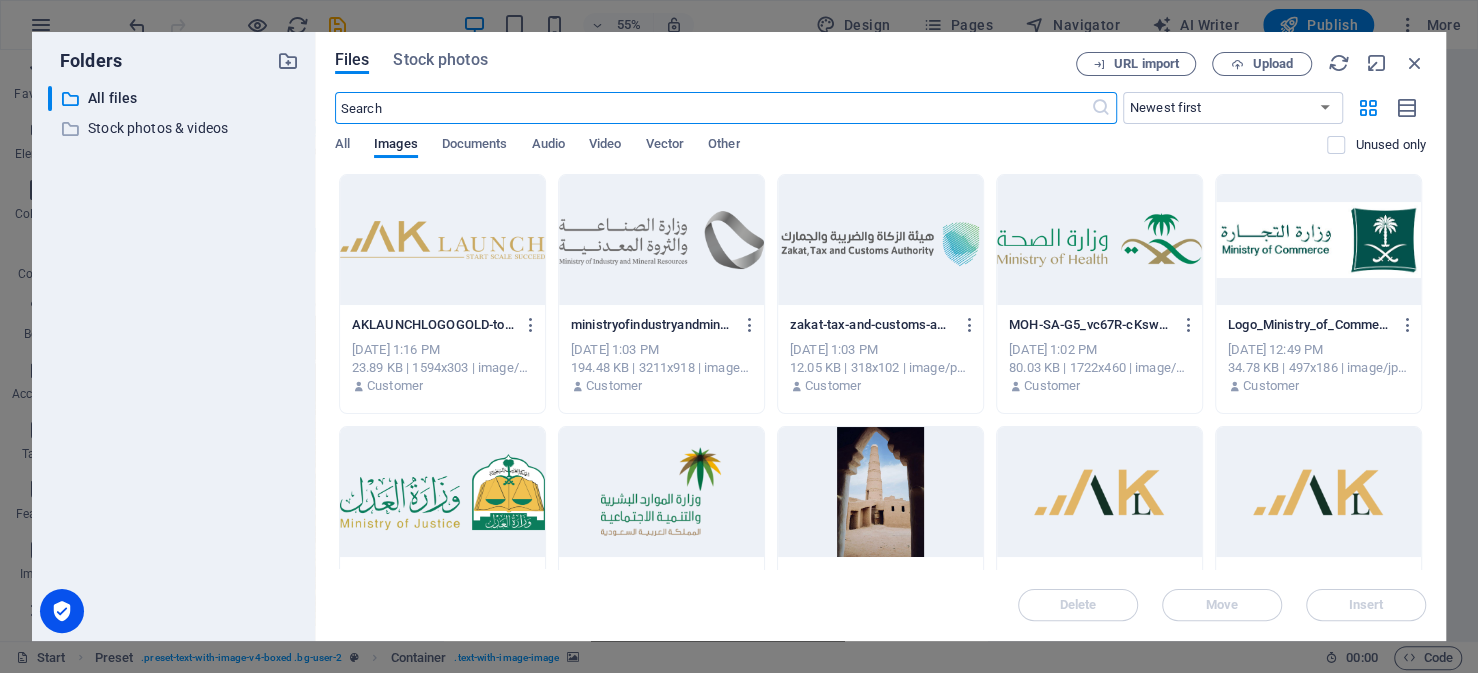 scroll, scrollTop: 5050, scrollLeft: 0, axis: vertical 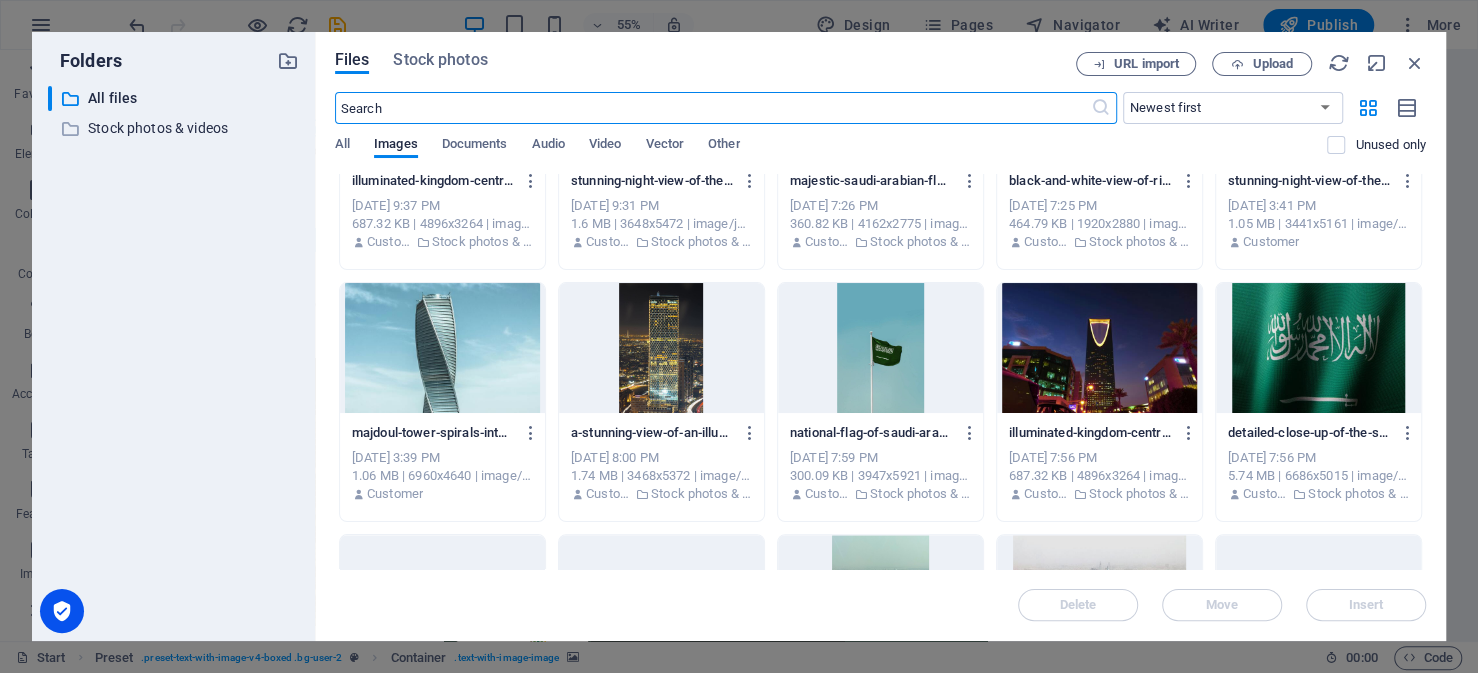 click at bounding box center (1099, 348) 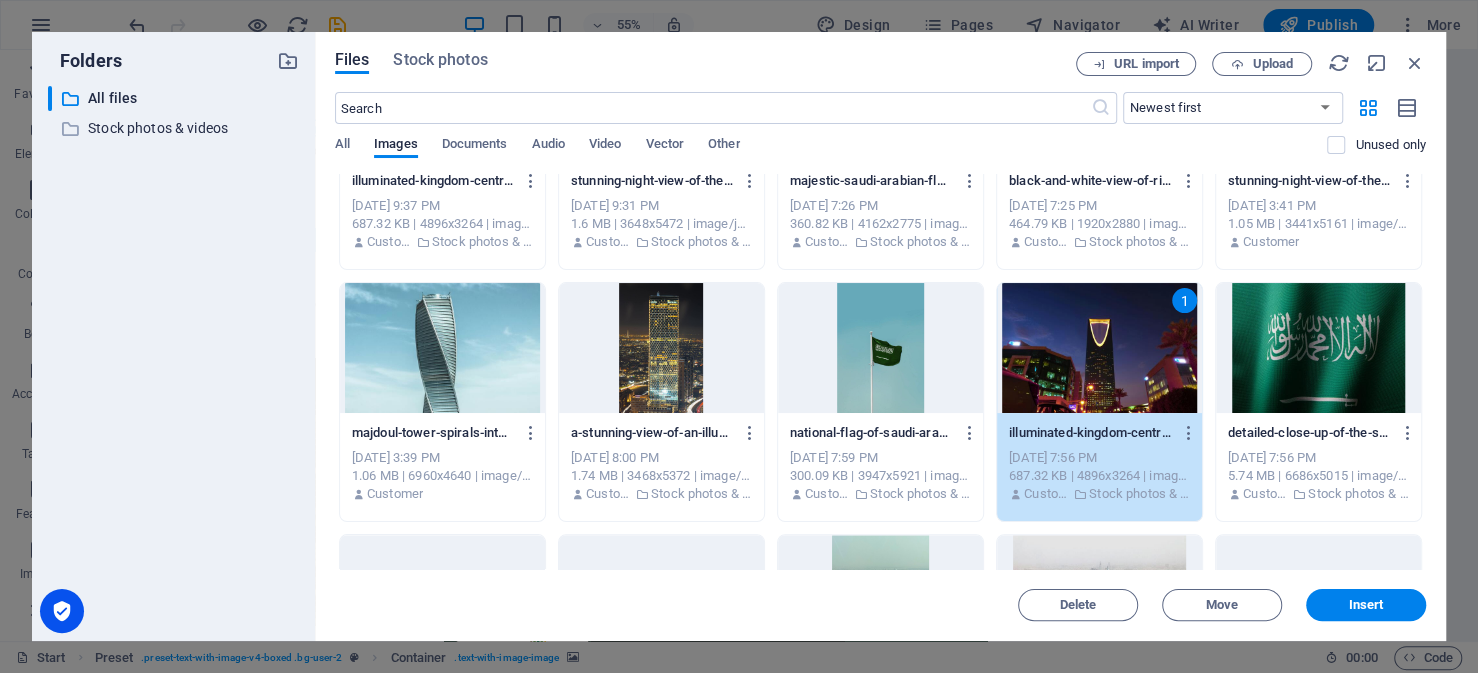 click on "1" at bounding box center (1099, 348) 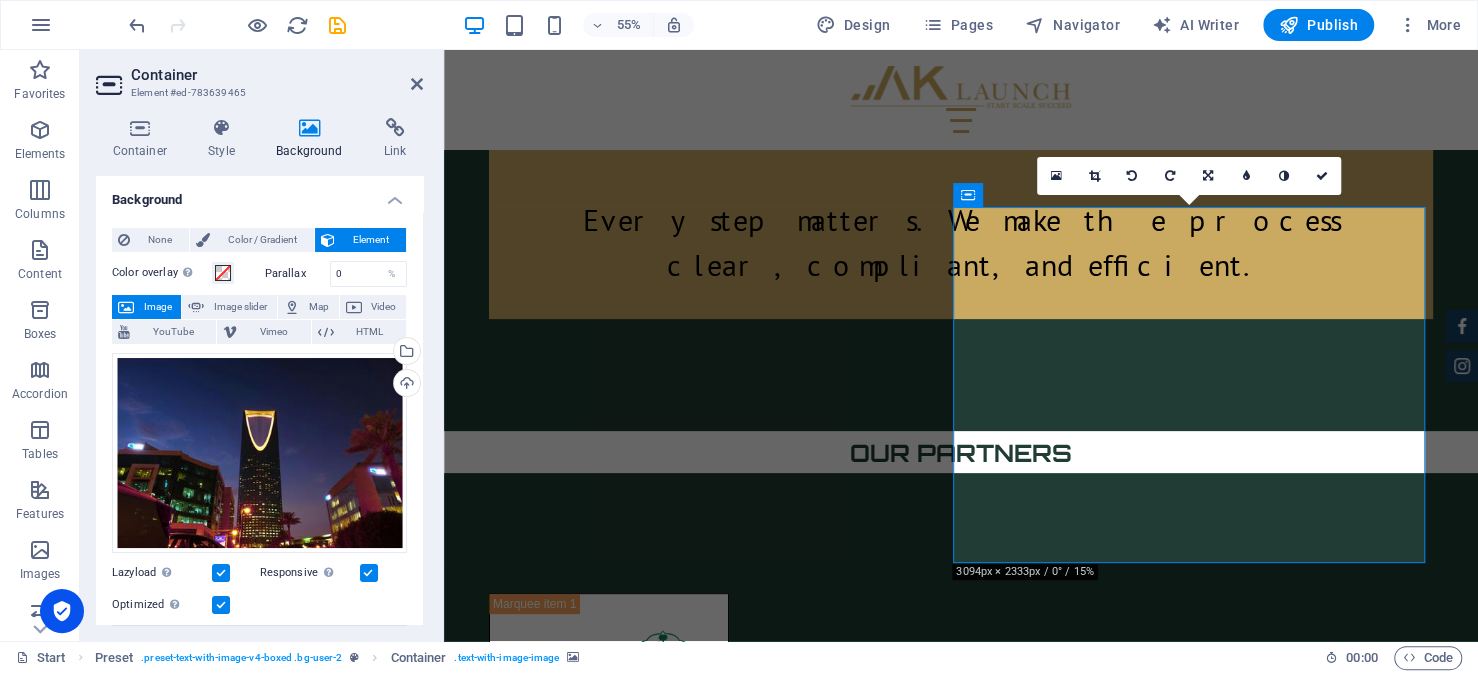 scroll, scrollTop: 4723, scrollLeft: 0, axis: vertical 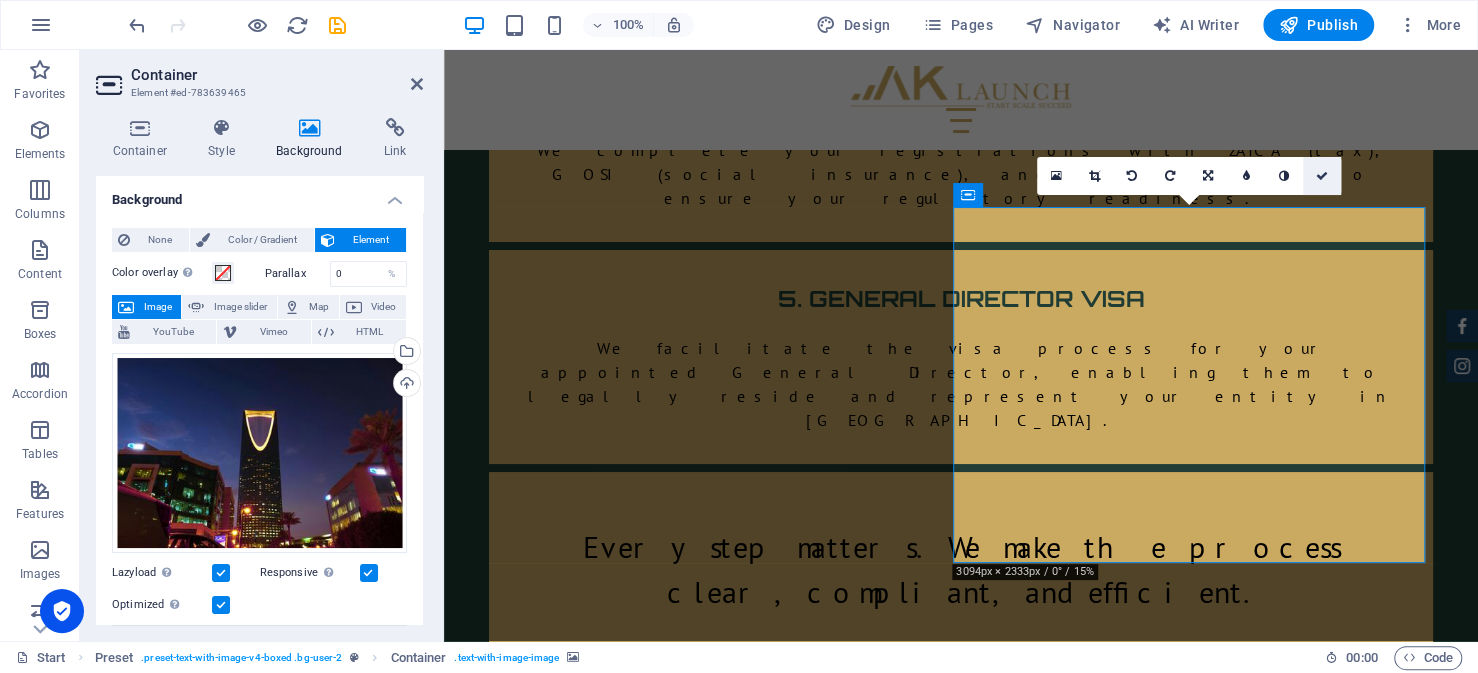 click at bounding box center (1322, 176) 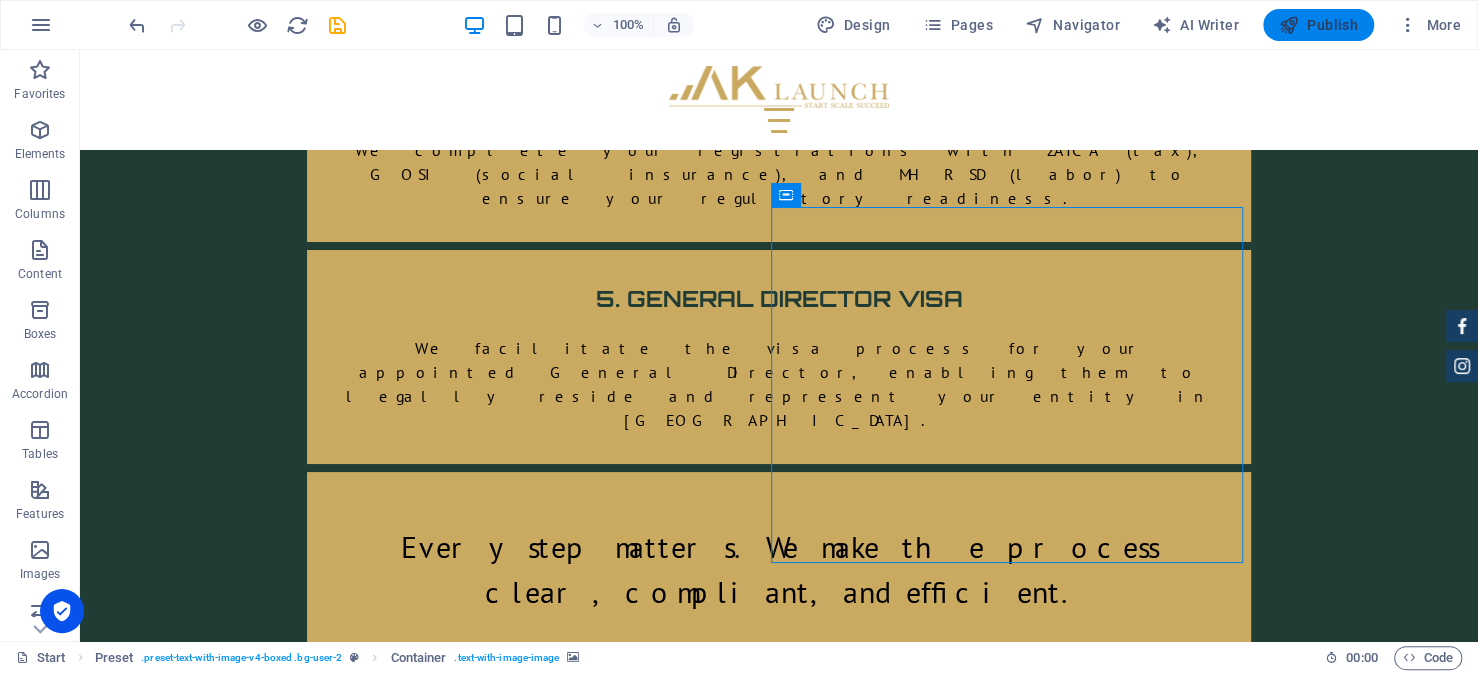 click on "Publish" at bounding box center (1318, 25) 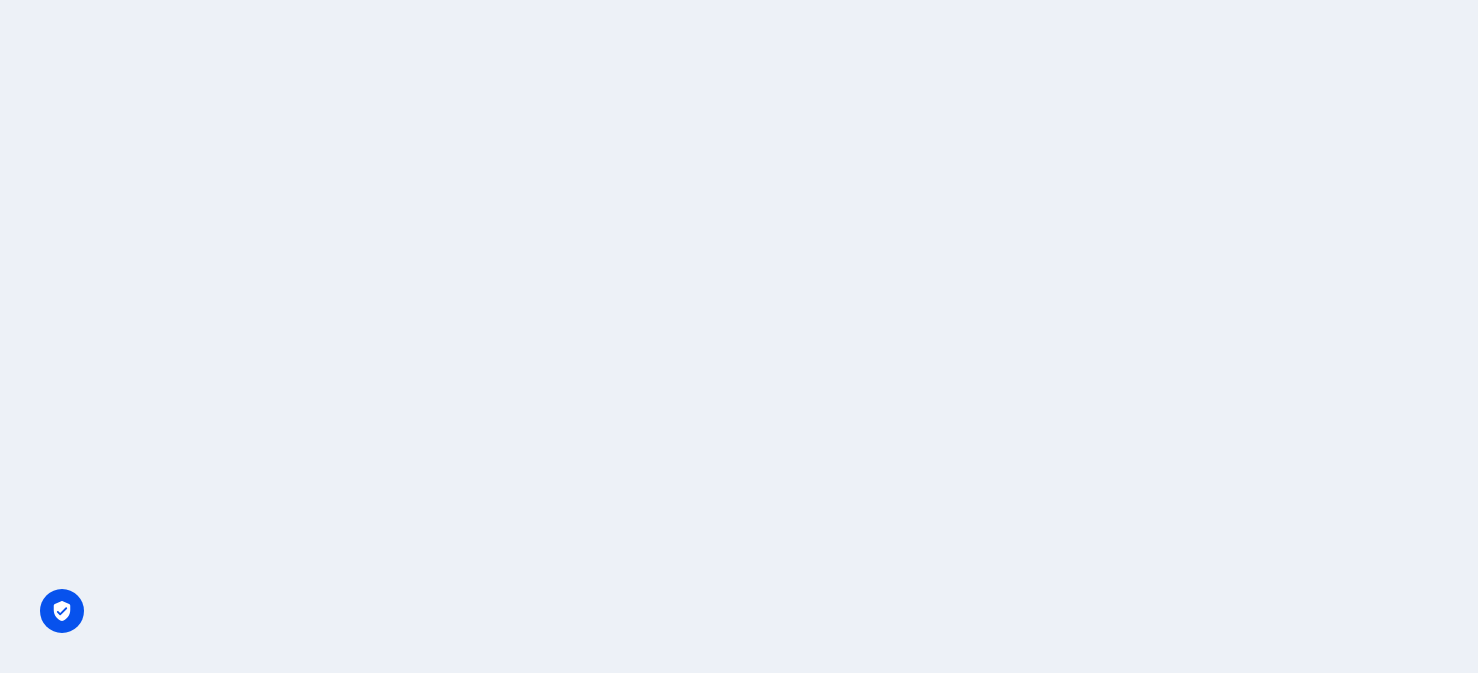 scroll, scrollTop: 0, scrollLeft: 0, axis: both 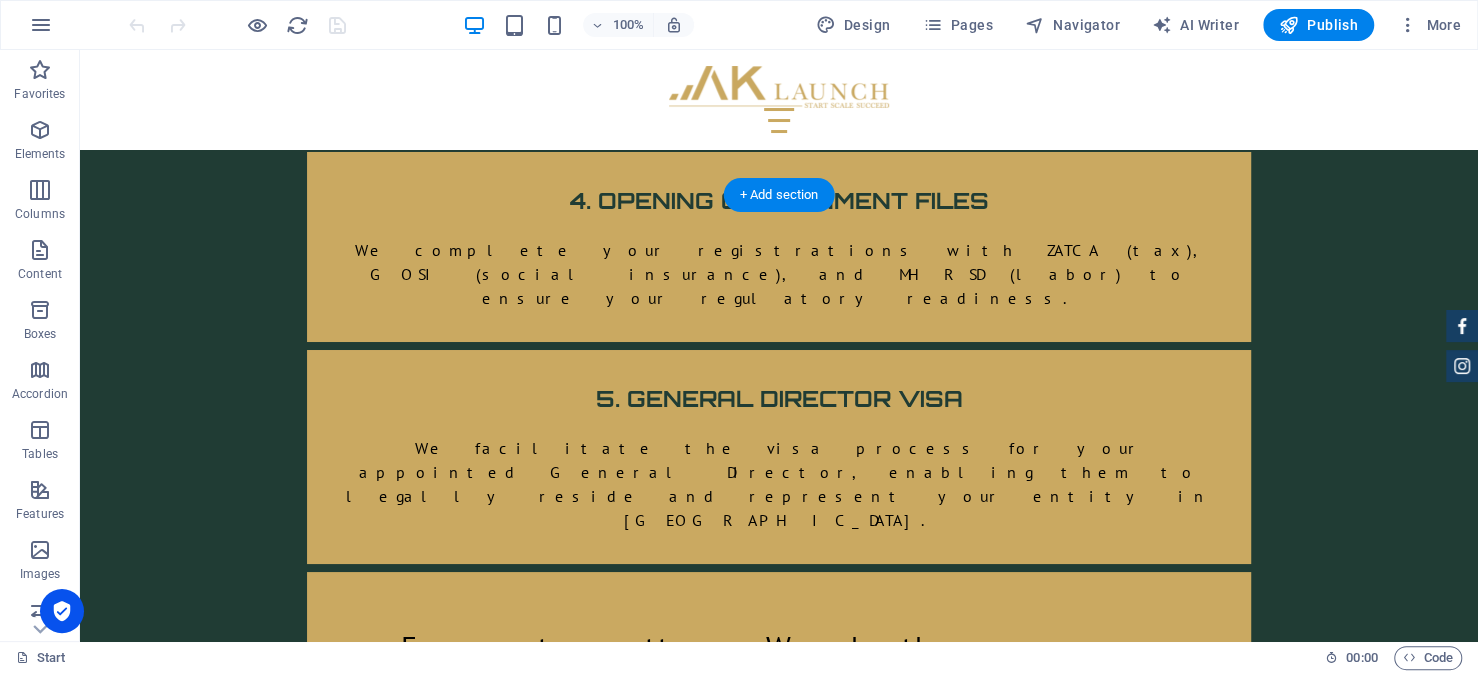 click at bounding box center (568, 3786) 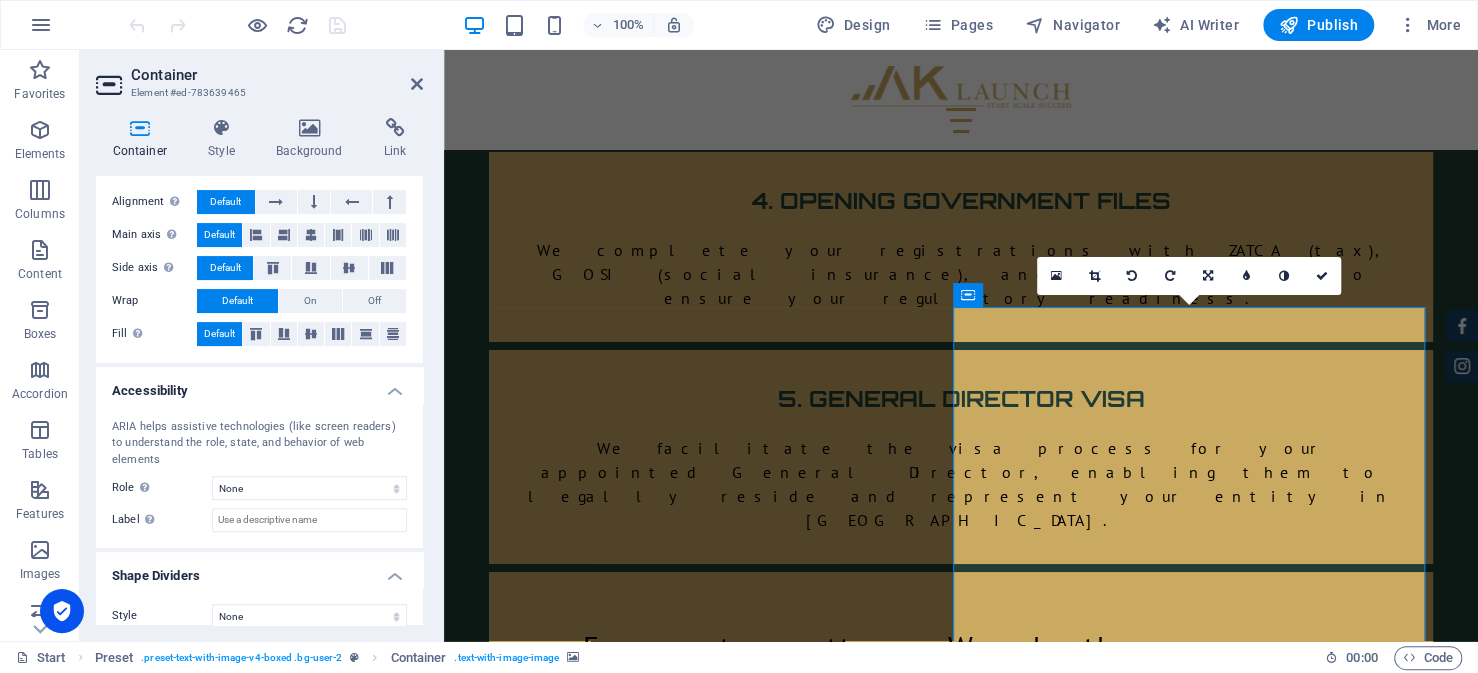 scroll, scrollTop: 0, scrollLeft: 0, axis: both 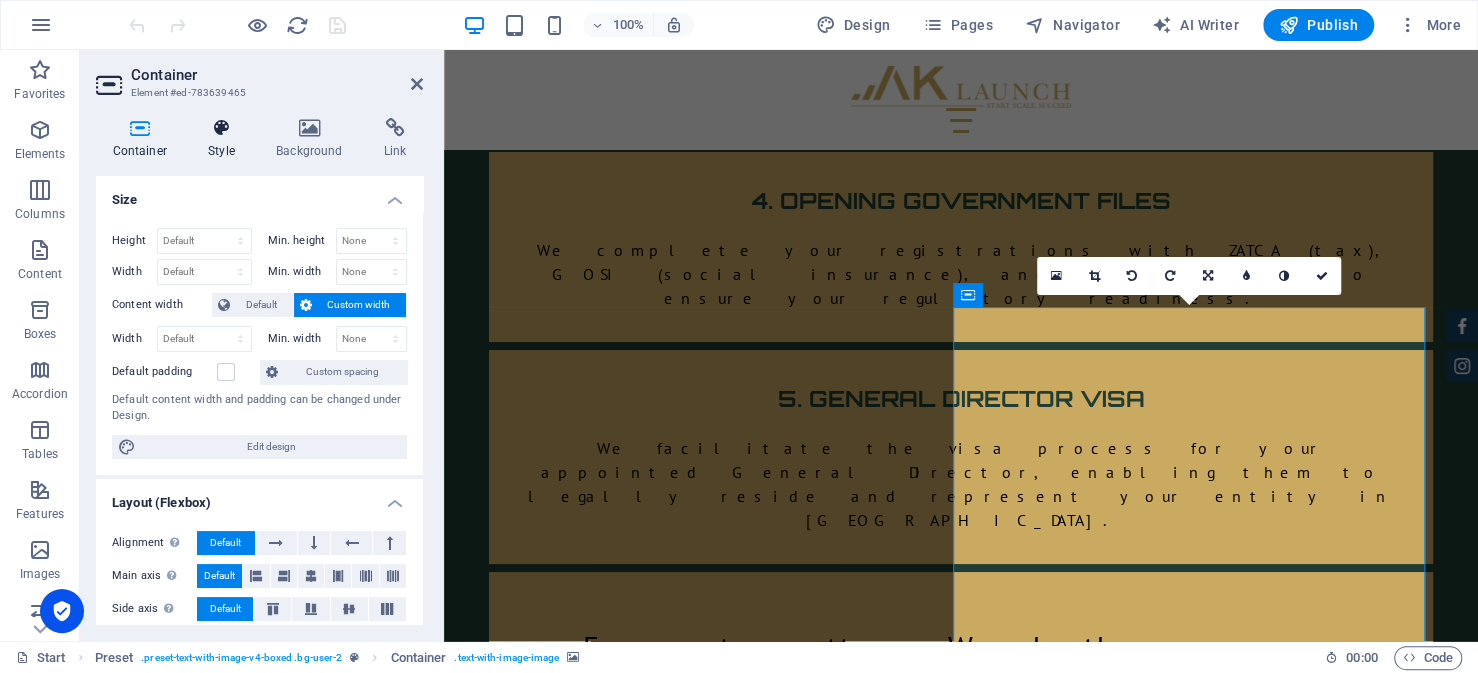 click on "Style" at bounding box center (226, 139) 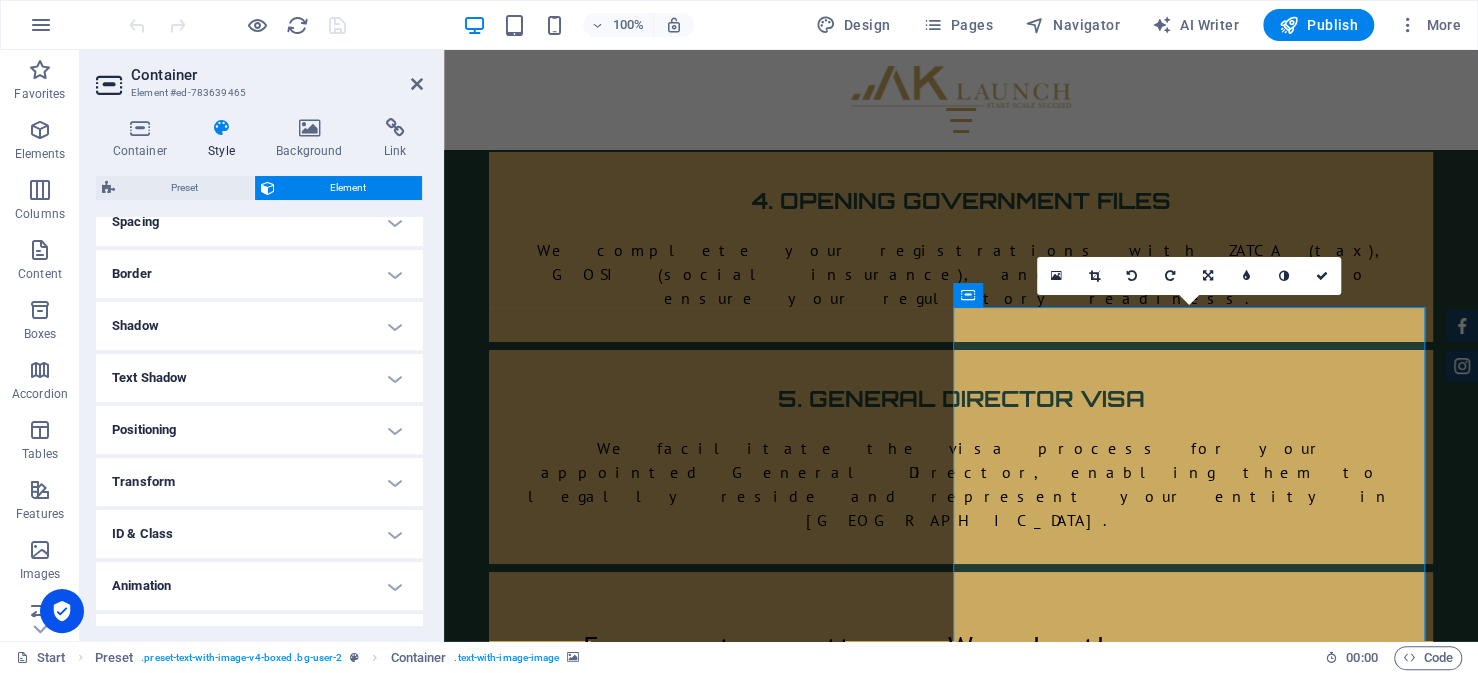 scroll, scrollTop: 436, scrollLeft: 0, axis: vertical 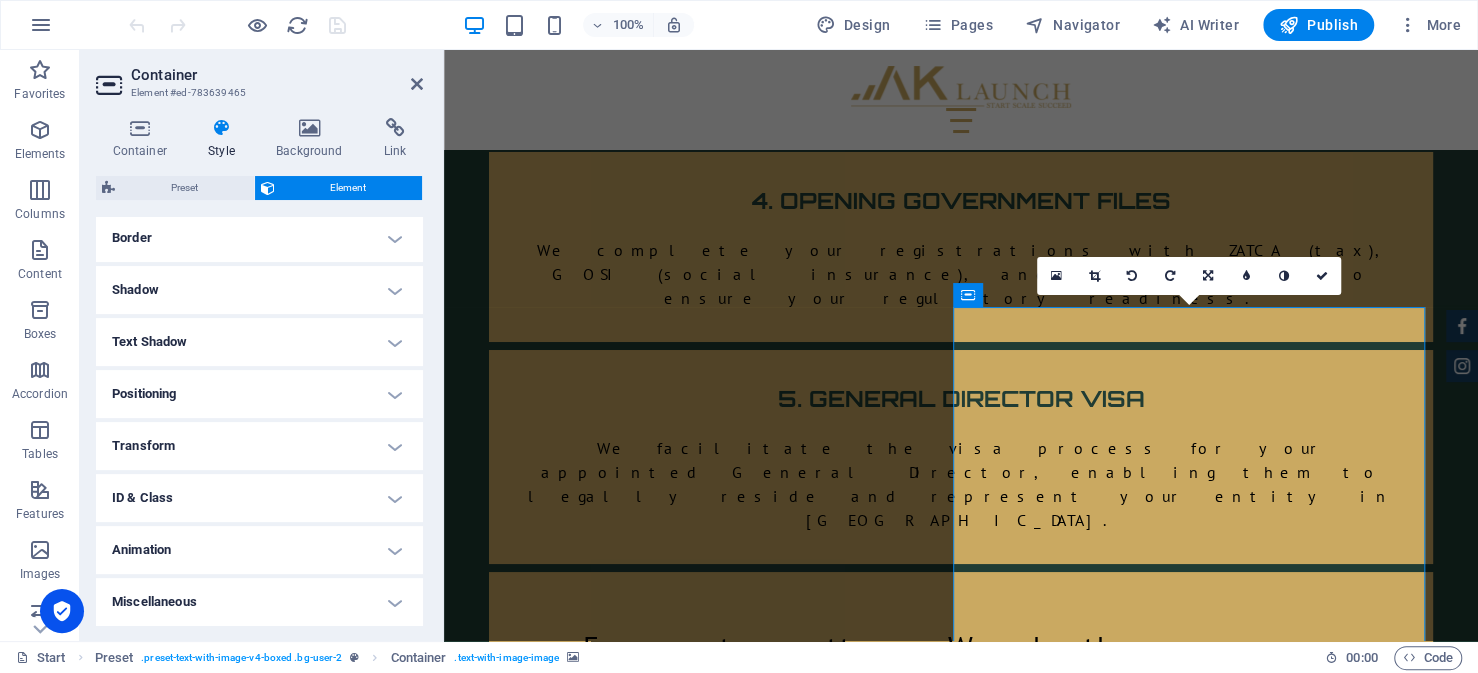 click on "Animation" at bounding box center [259, 550] 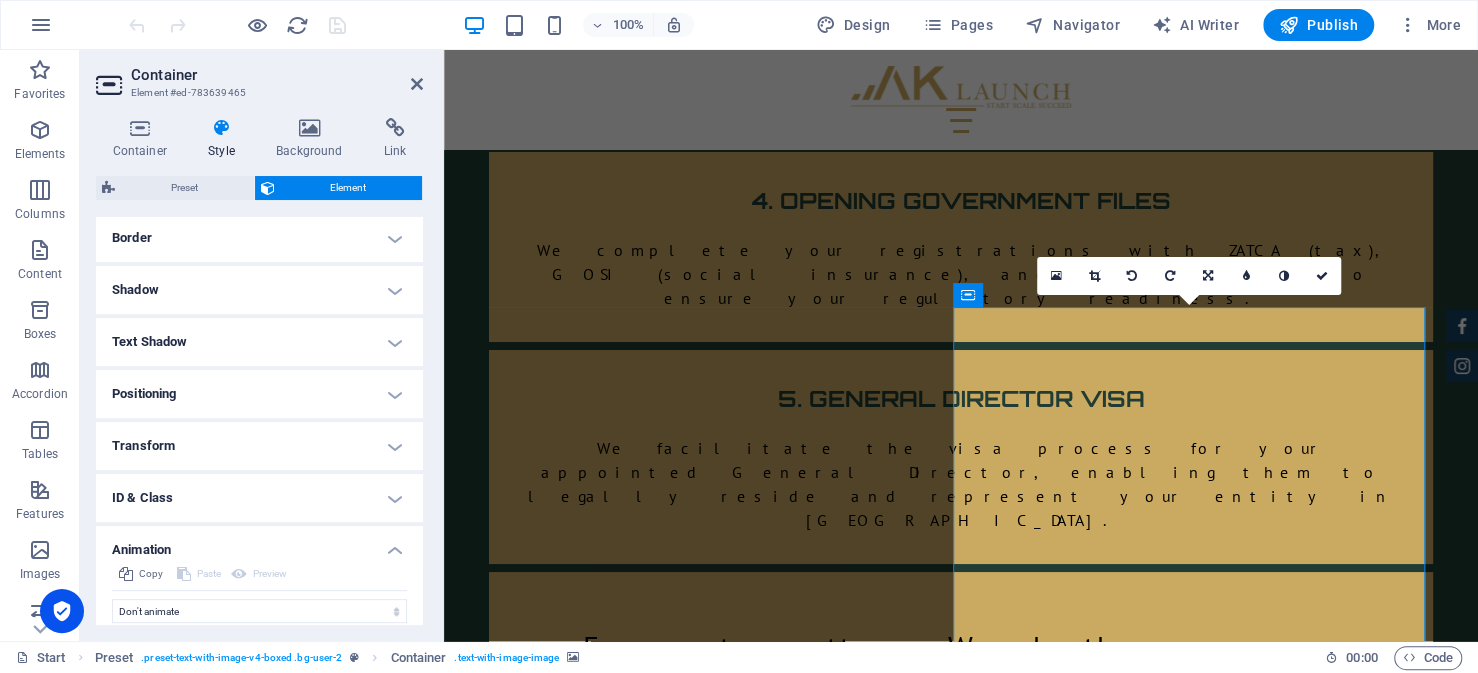scroll, scrollTop: 500, scrollLeft: 0, axis: vertical 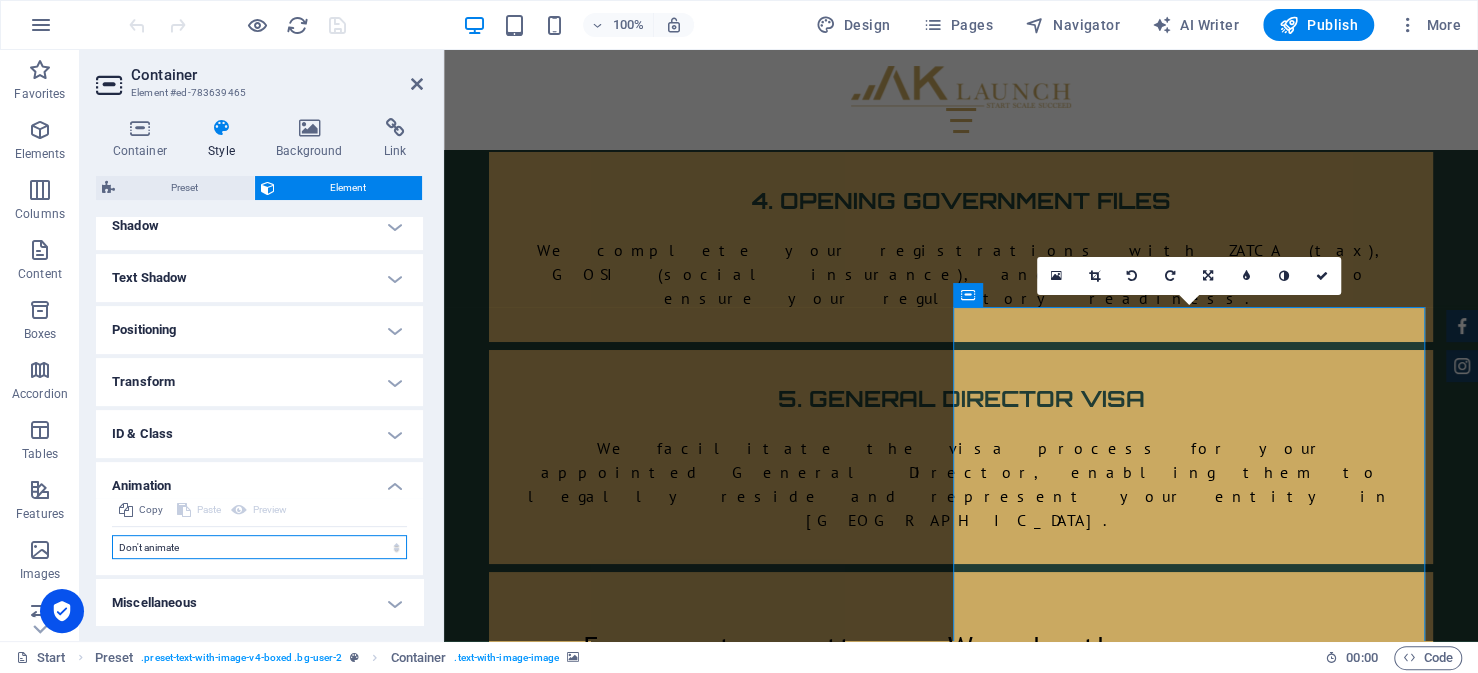 click on "Don't animate Show / Hide Slide up/down Zoom in/out Slide left to right Slide right to left Slide top to bottom Slide bottom to top Pulse Blink Open as overlay" at bounding box center [259, 547] 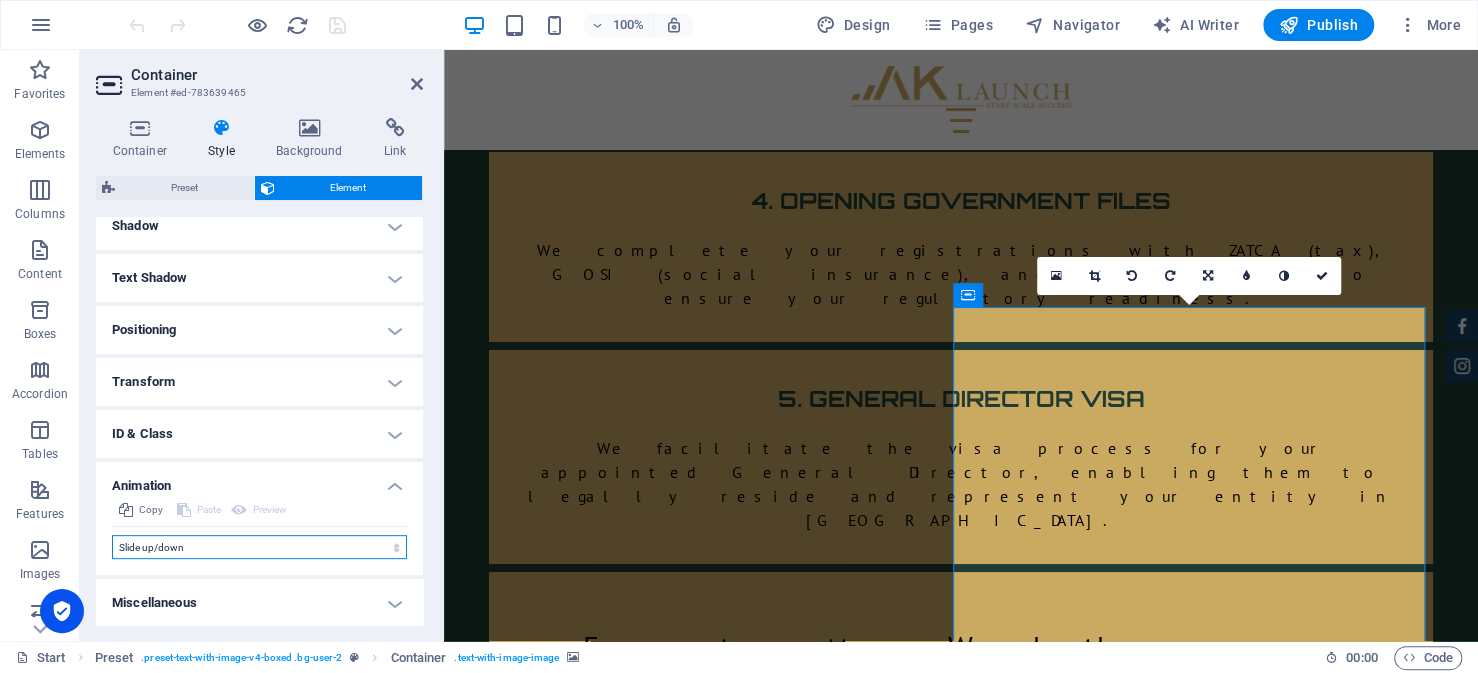 click on "Don't animate Show / Hide Slide up/down Zoom in/out Slide left to right Slide right to left Slide top to bottom Slide bottom to top Pulse Blink Open as overlay" at bounding box center (259, 547) 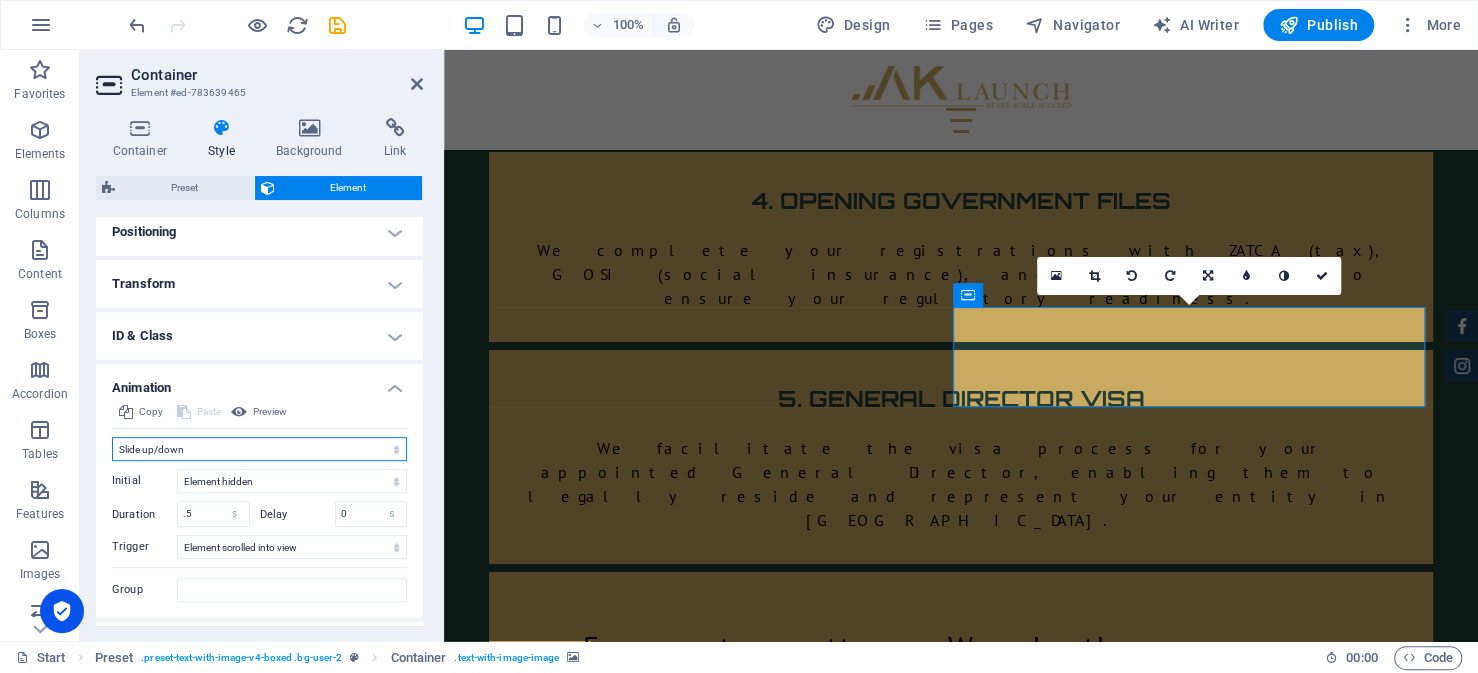 scroll, scrollTop: 600, scrollLeft: 0, axis: vertical 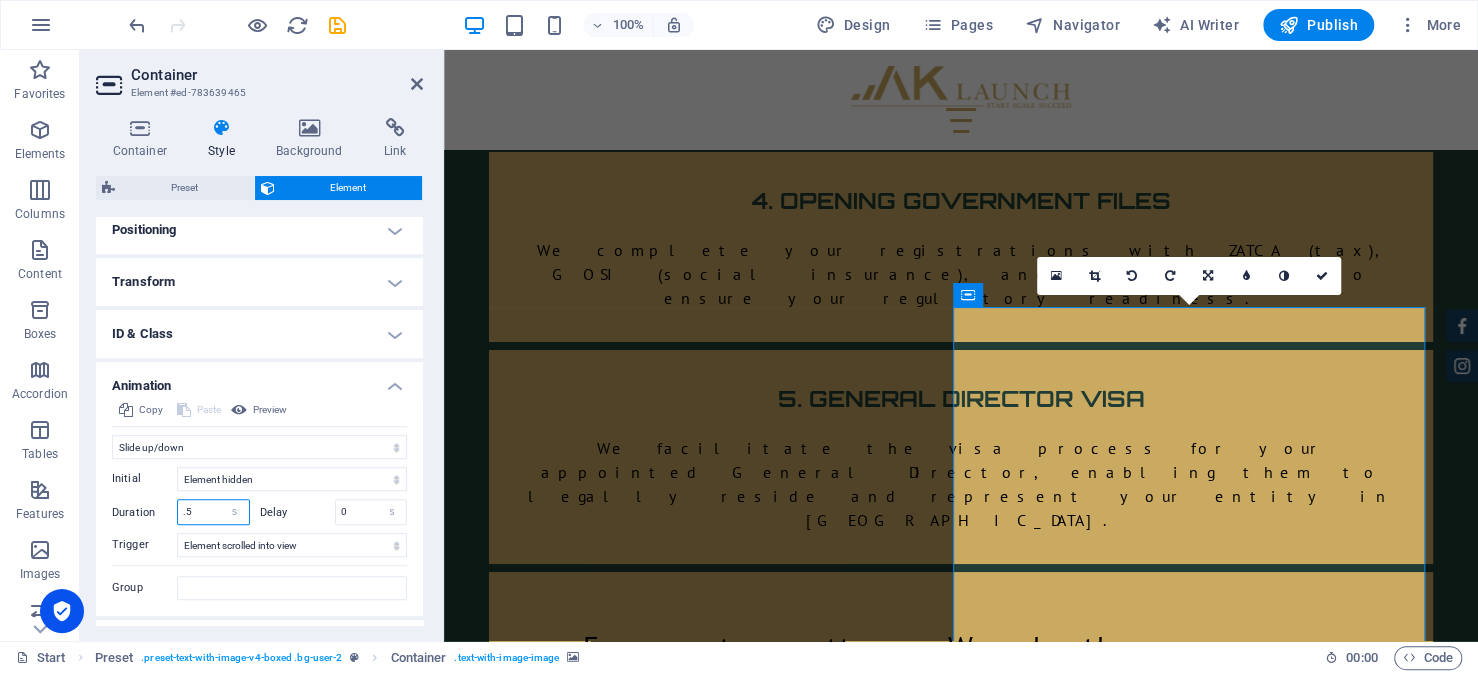 drag, startPoint x: 221, startPoint y: 505, endPoint x: 188, endPoint y: 503, distance: 33.06055 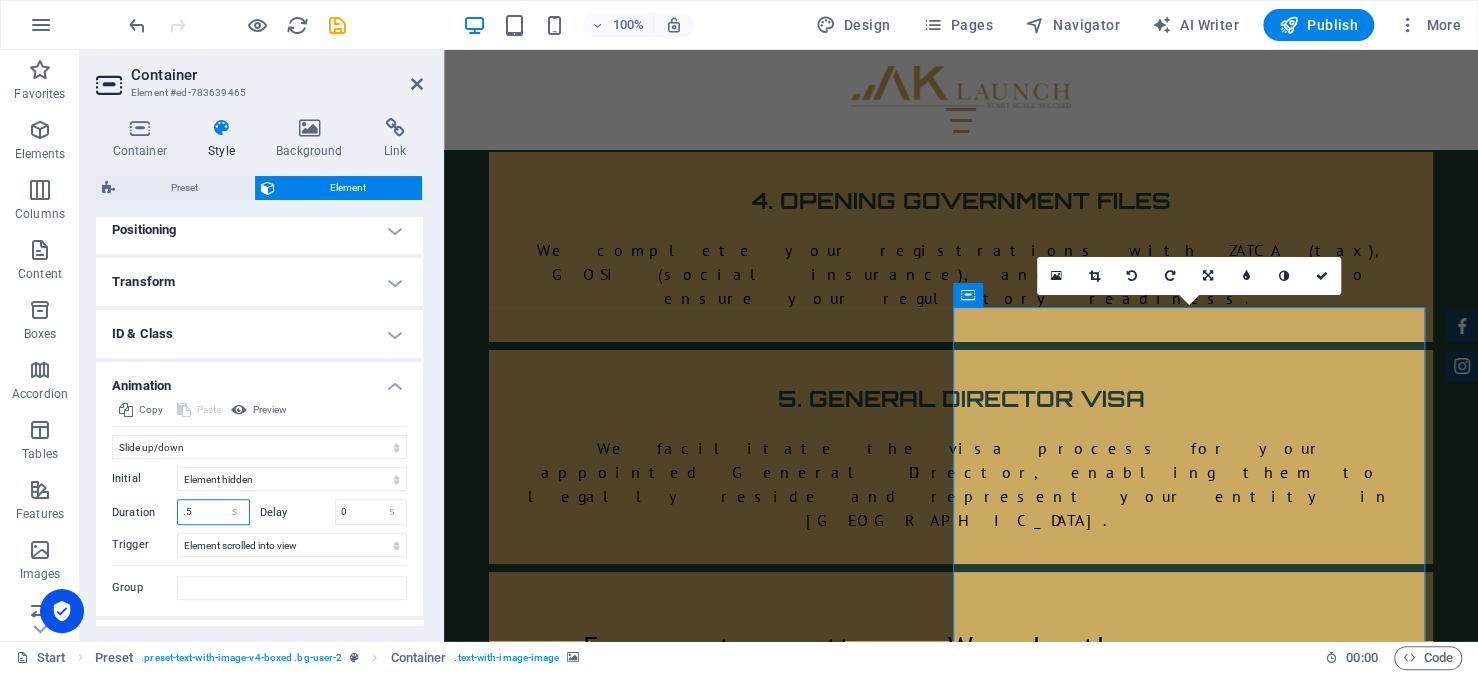 drag, startPoint x: 218, startPoint y: 512, endPoint x: 184, endPoint y: 512, distance: 34 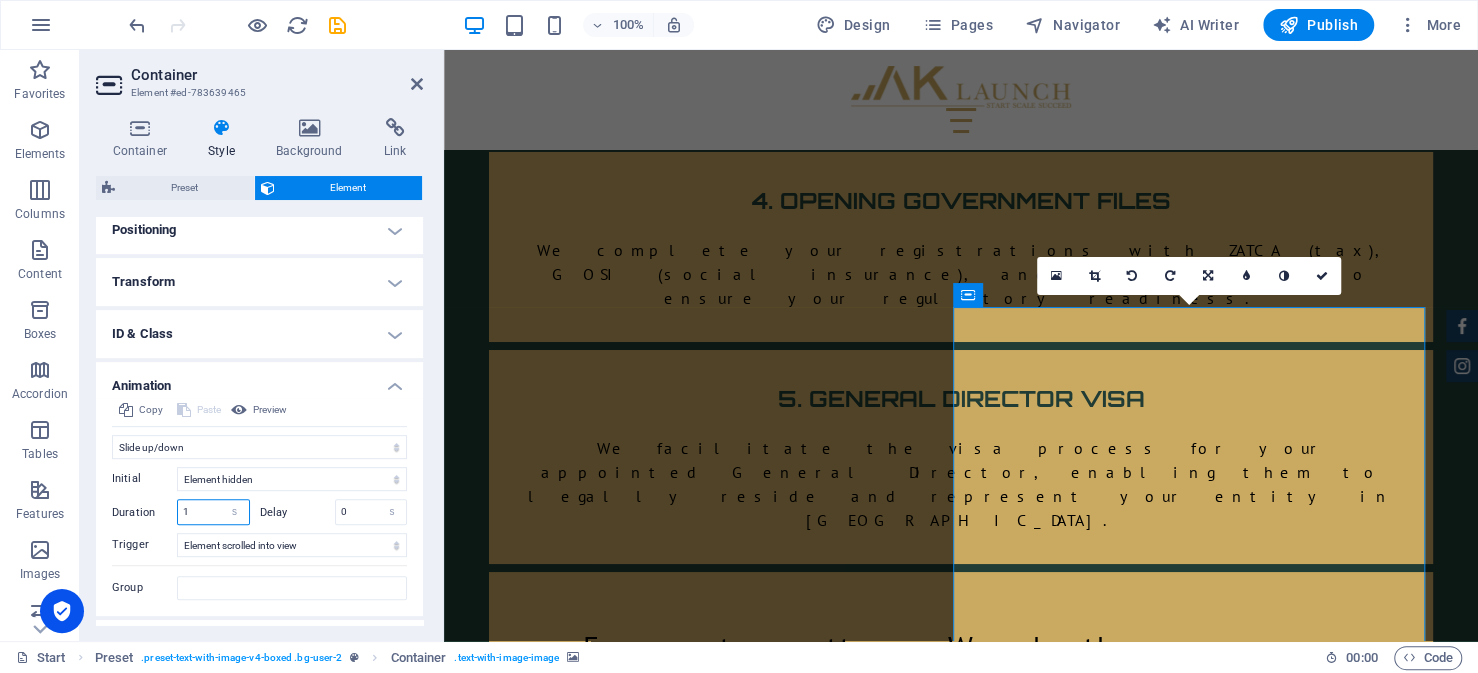 drag, startPoint x: 194, startPoint y: 508, endPoint x: 179, endPoint y: 508, distance: 15 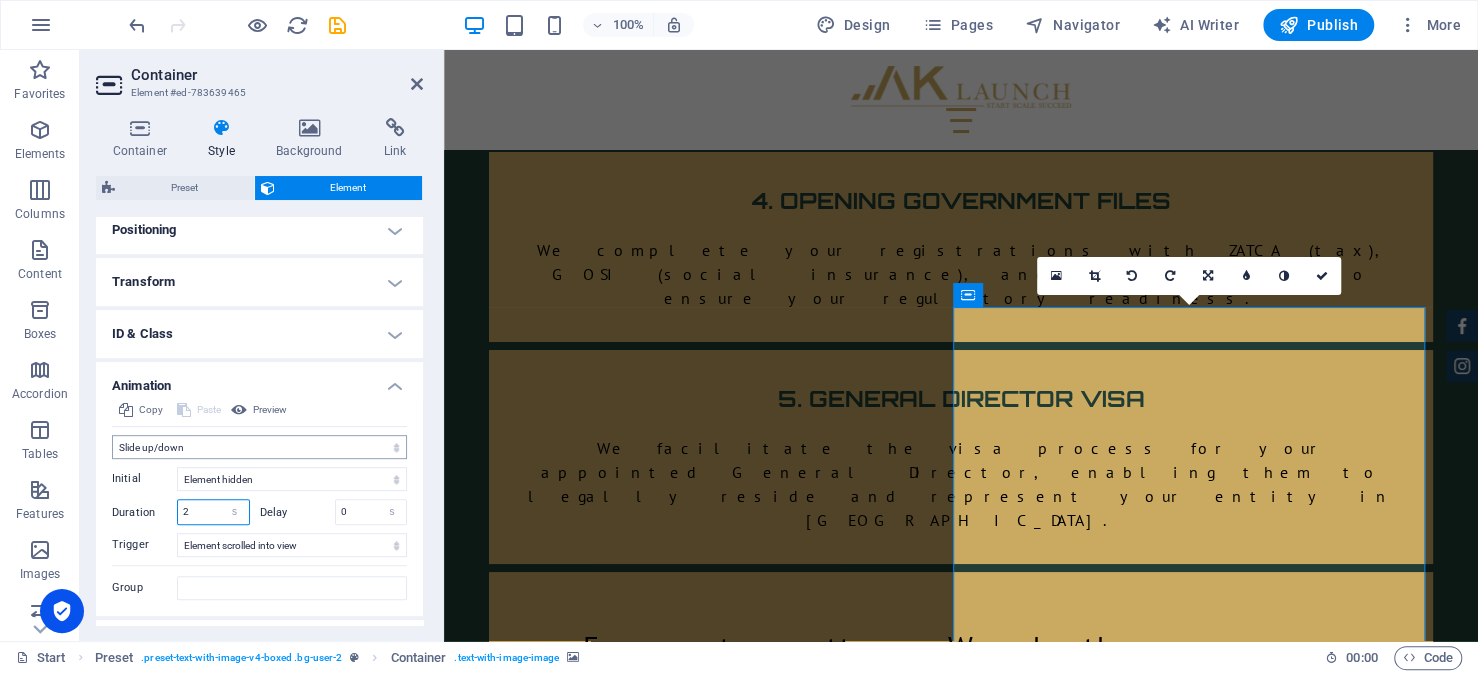 type on "2" 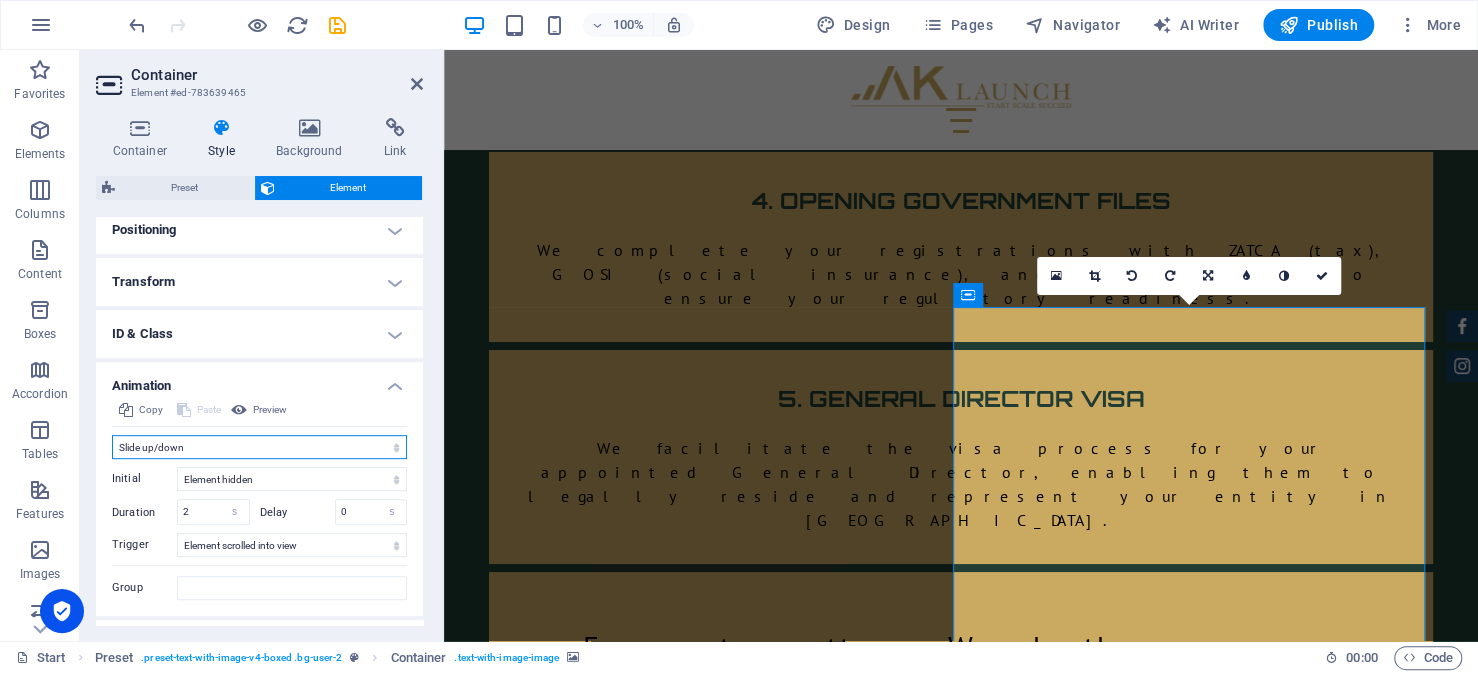 click on "Don't animate Show / Hide Slide up/down Zoom in/out Slide left to right Slide right to left Slide top to bottom Slide bottom to top Pulse Blink Open as overlay" at bounding box center (259, 447) 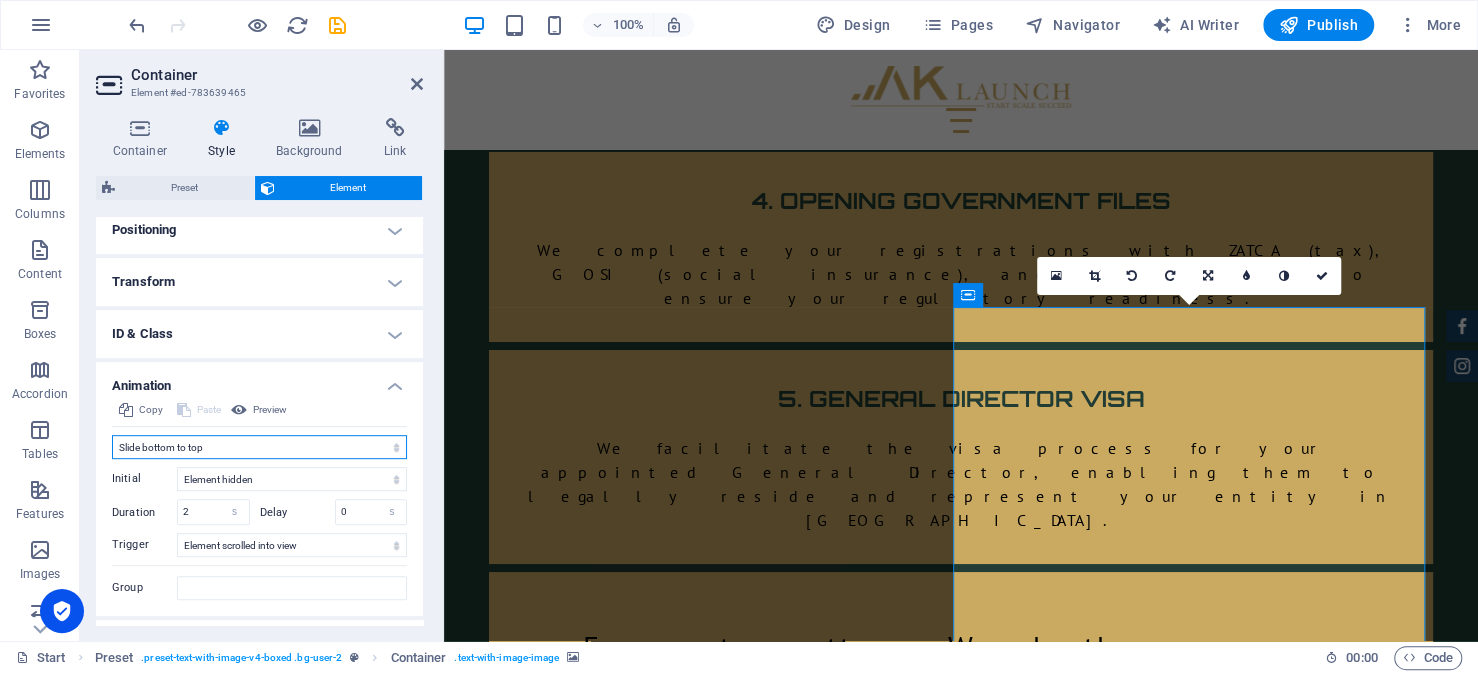 click on "Don't animate Show / Hide Slide up/down Zoom in/out Slide left to right Slide right to left Slide top to bottom Slide bottom to top Pulse Blink Open as overlay" at bounding box center (259, 447) 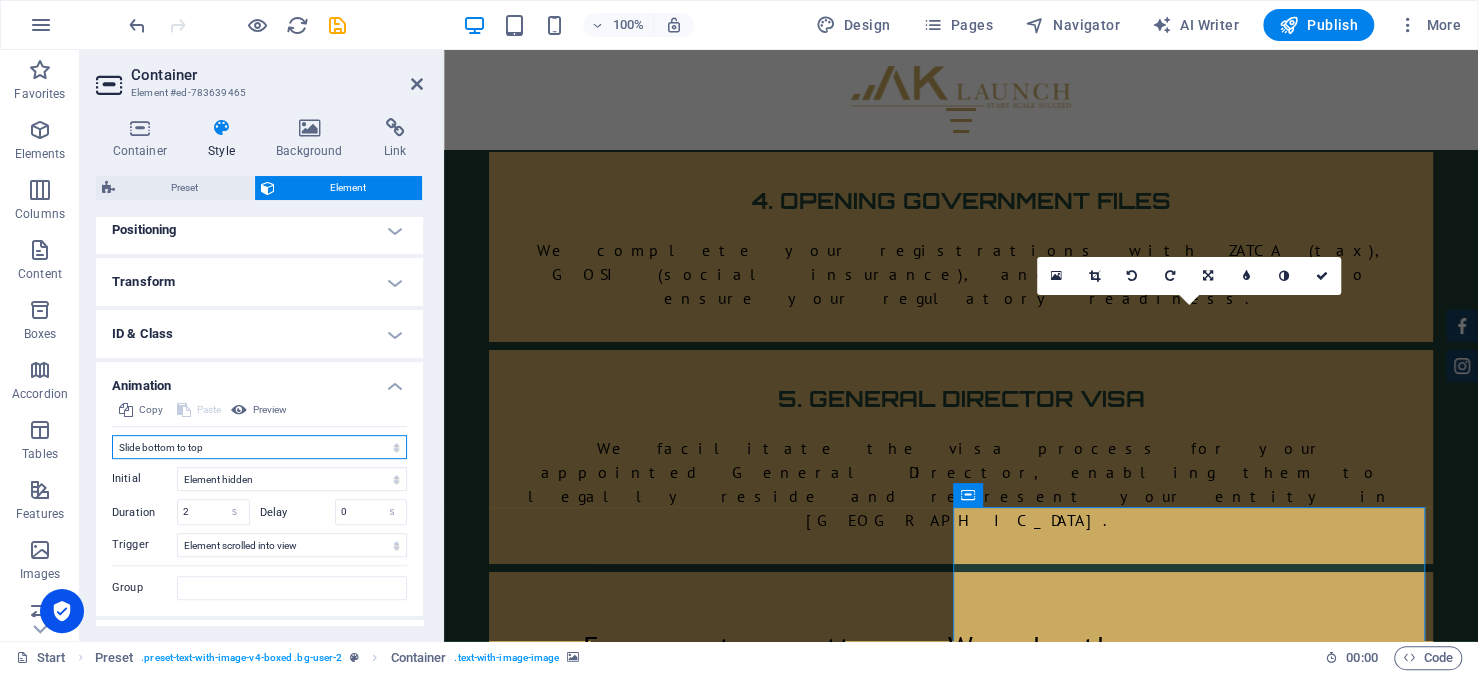 click on "Don't animate Show / Hide Slide up/down Zoom in/out Slide left to right Slide right to left Slide top to bottom Slide bottom to top Pulse Blink Open as overlay" at bounding box center [259, 447] 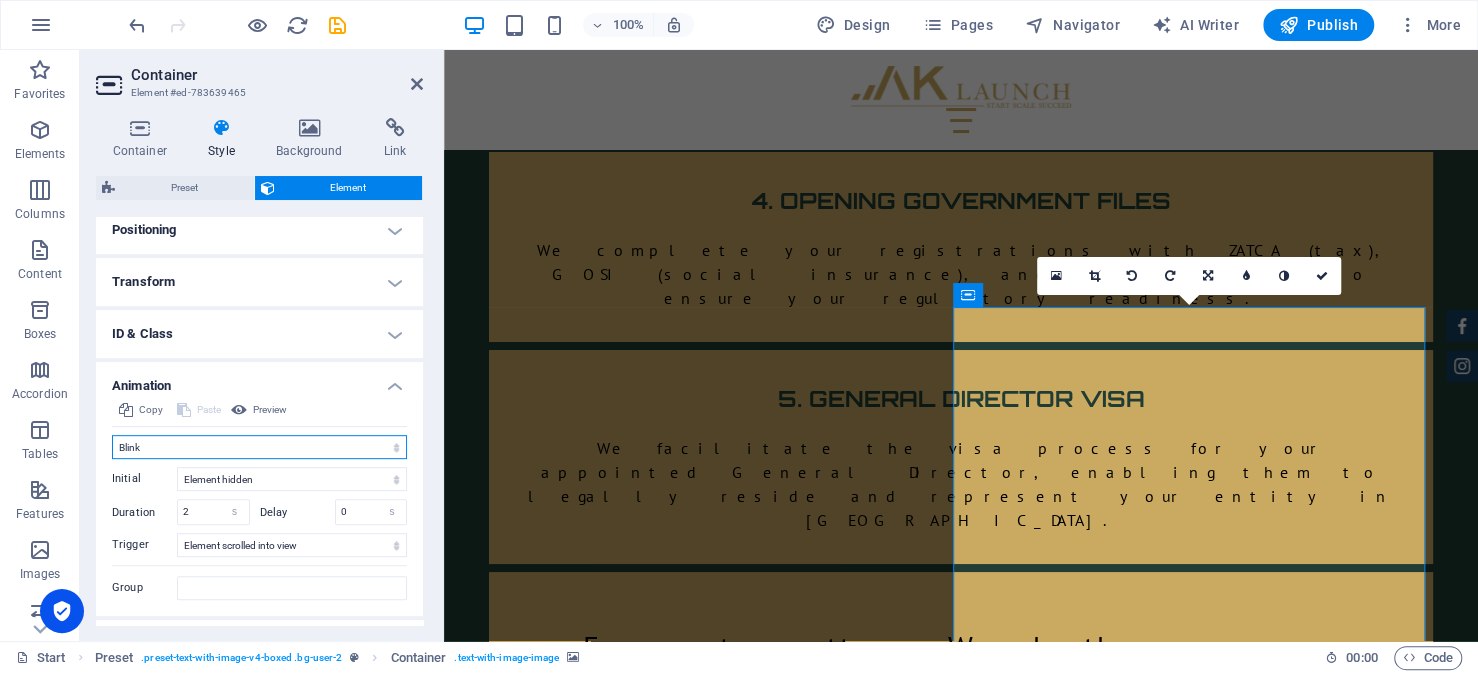 click on "Don't animate Show / Hide Slide up/down Zoom in/out Slide left to right Slide right to left Slide top to bottom Slide bottom to top Pulse Blink Open as overlay" at bounding box center (259, 447) 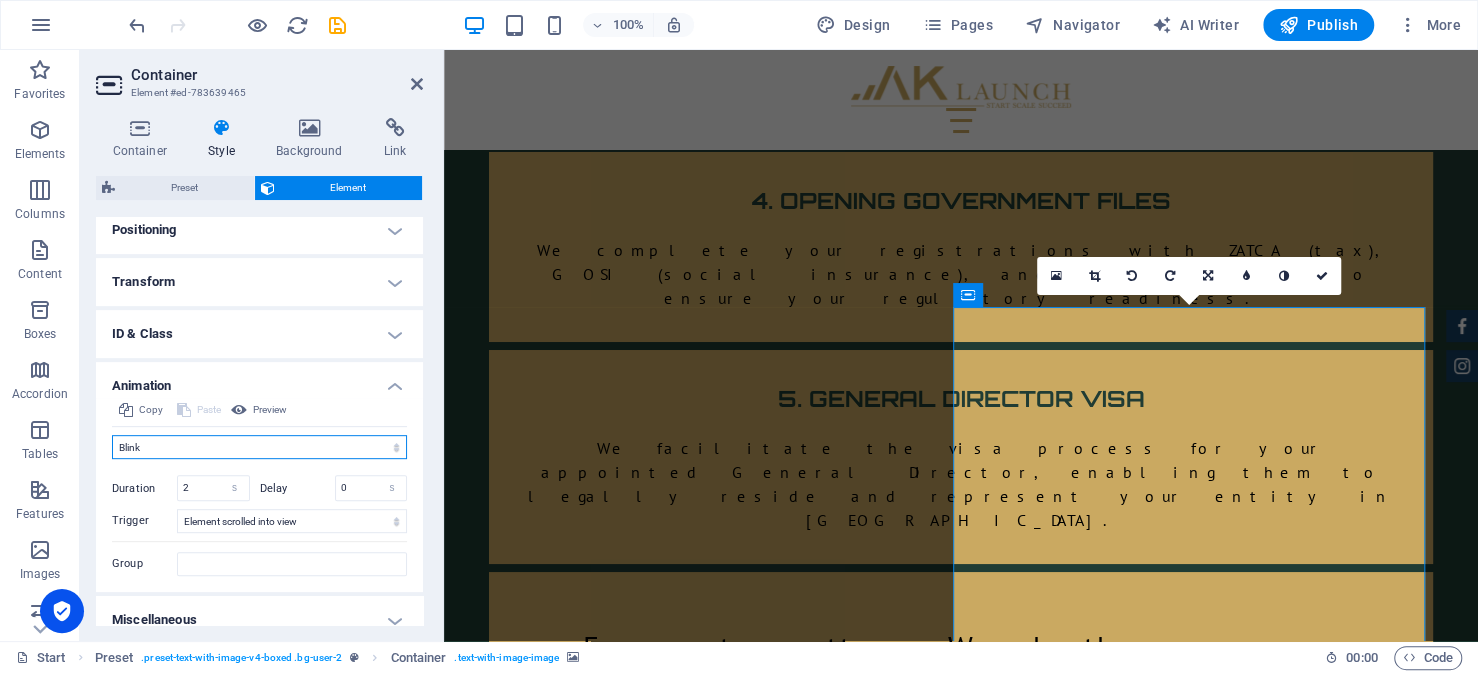 click on "Don't animate Show / Hide Slide up/down Zoom in/out Slide left to right Slide right to left Slide top to bottom Slide bottom to top Pulse Blink Open as overlay" at bounding box center (259, 447) 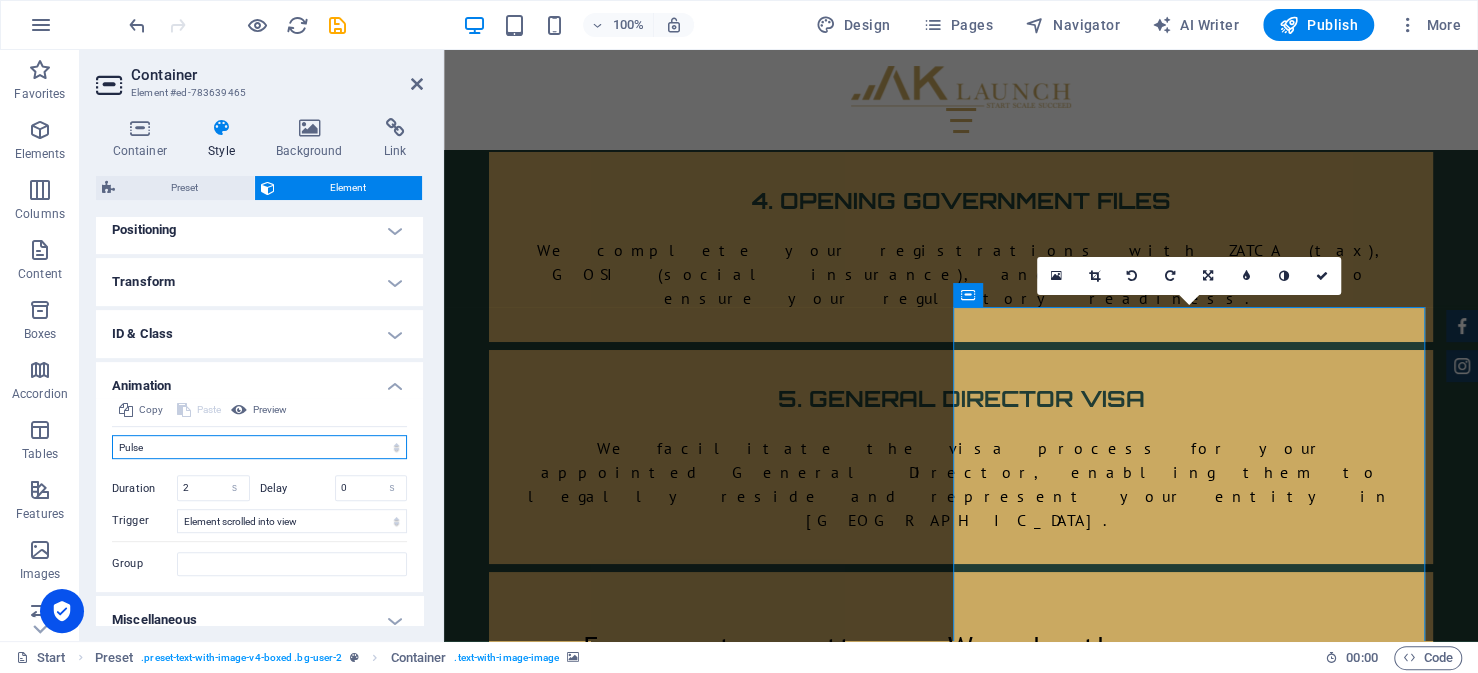 click on "Don't animate Show / Hide Slide up/down Zoom in/out Slide left to right Slide right to left Slide top to bottom Slide bottom to top Pulse Blink Open as overlay" at bounding box center [259, 447] 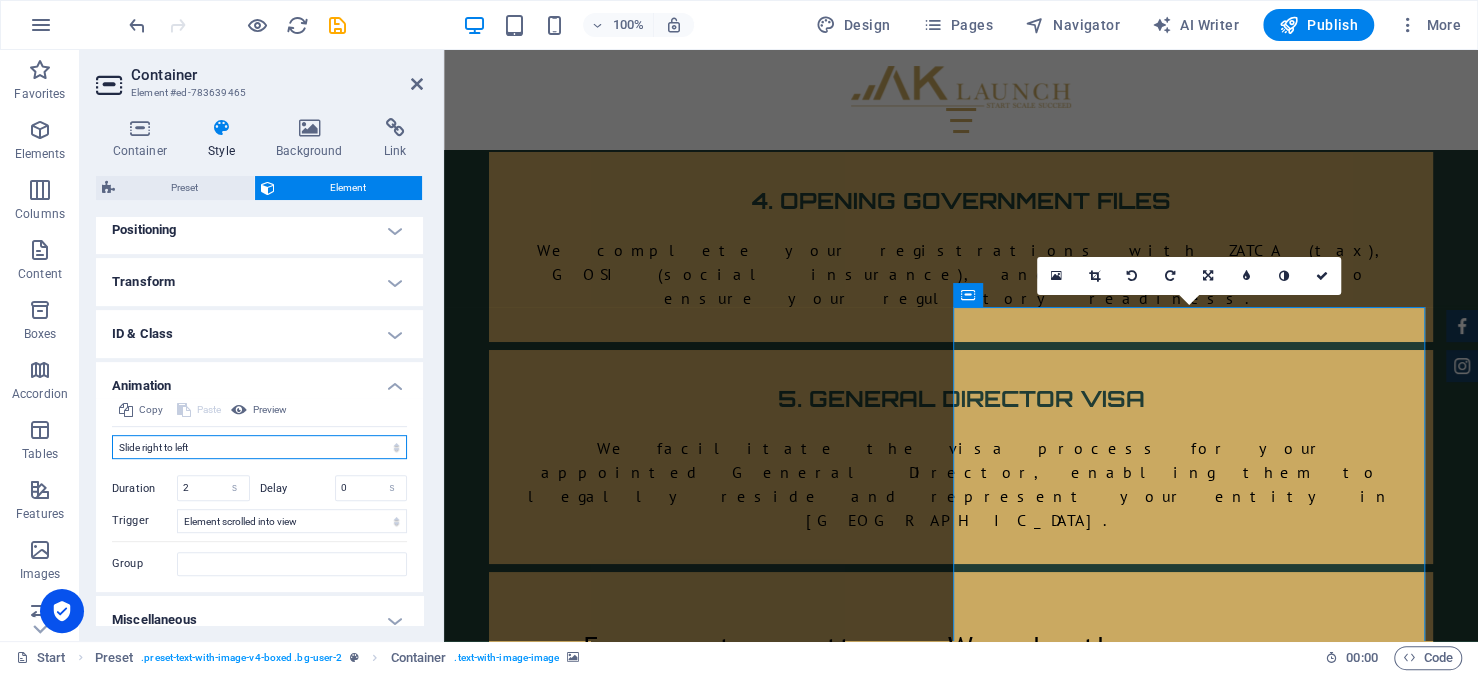 click on "Don't animate Show / Hide Slide up/down Zoom in/out Slide left to right Slide right to left Slide top to bottom Slide bottom to top Pulse Blink Open as overlay" at bounding box center (259, 447) 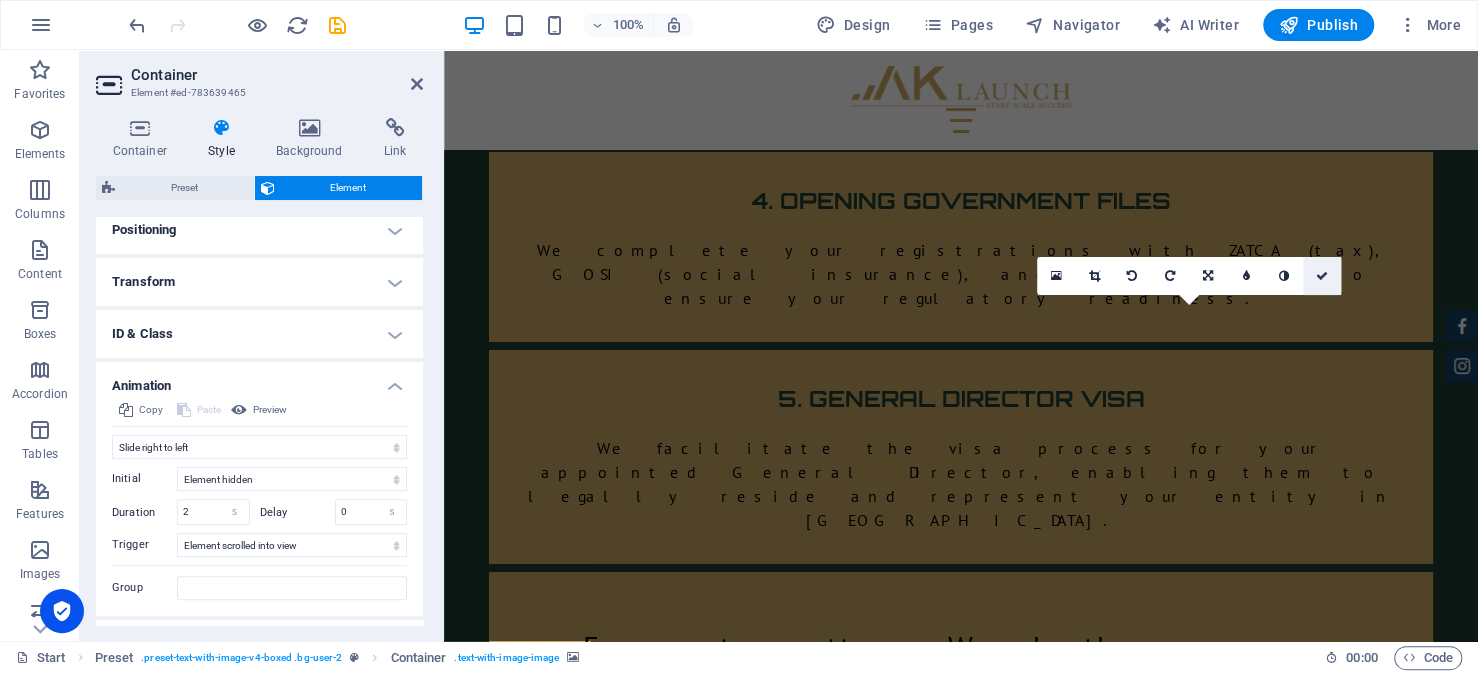 click at bounding box center (1322, 276) 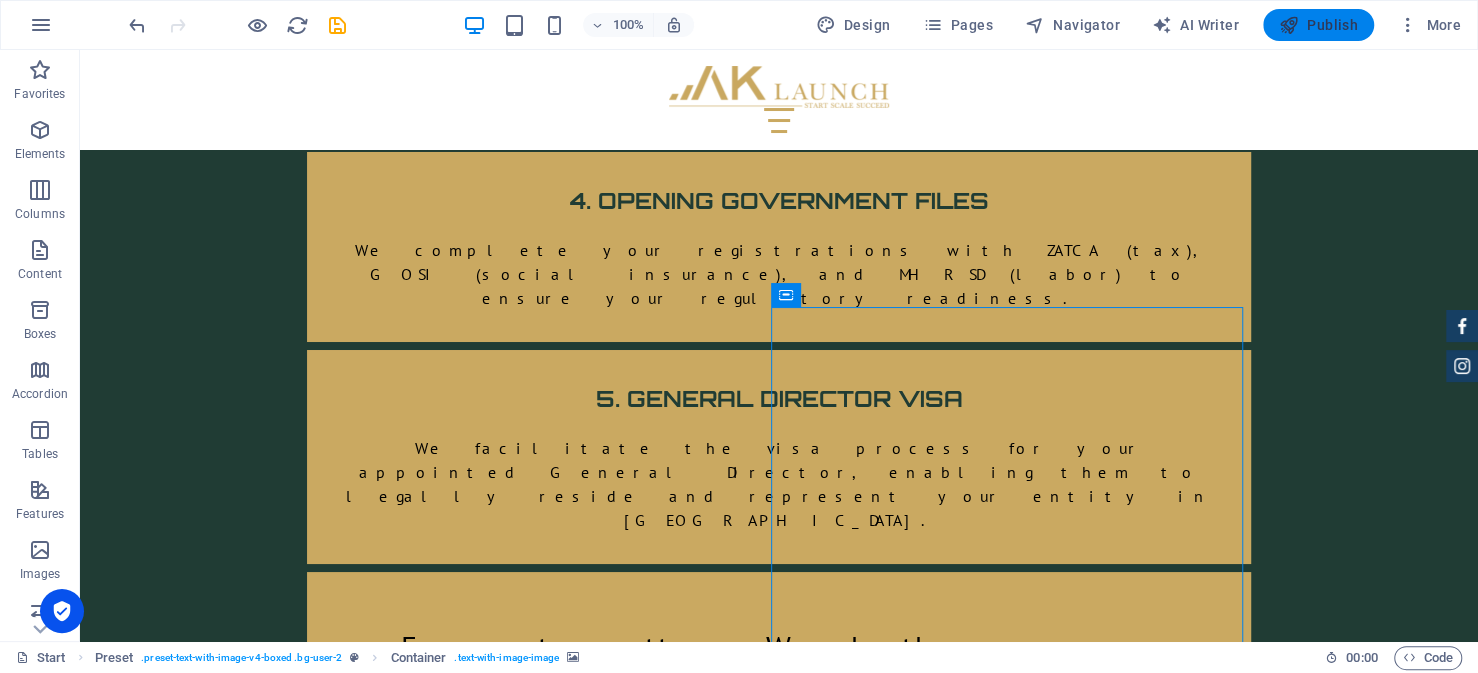 click on "Publish" at bounding box center (1318, 25) 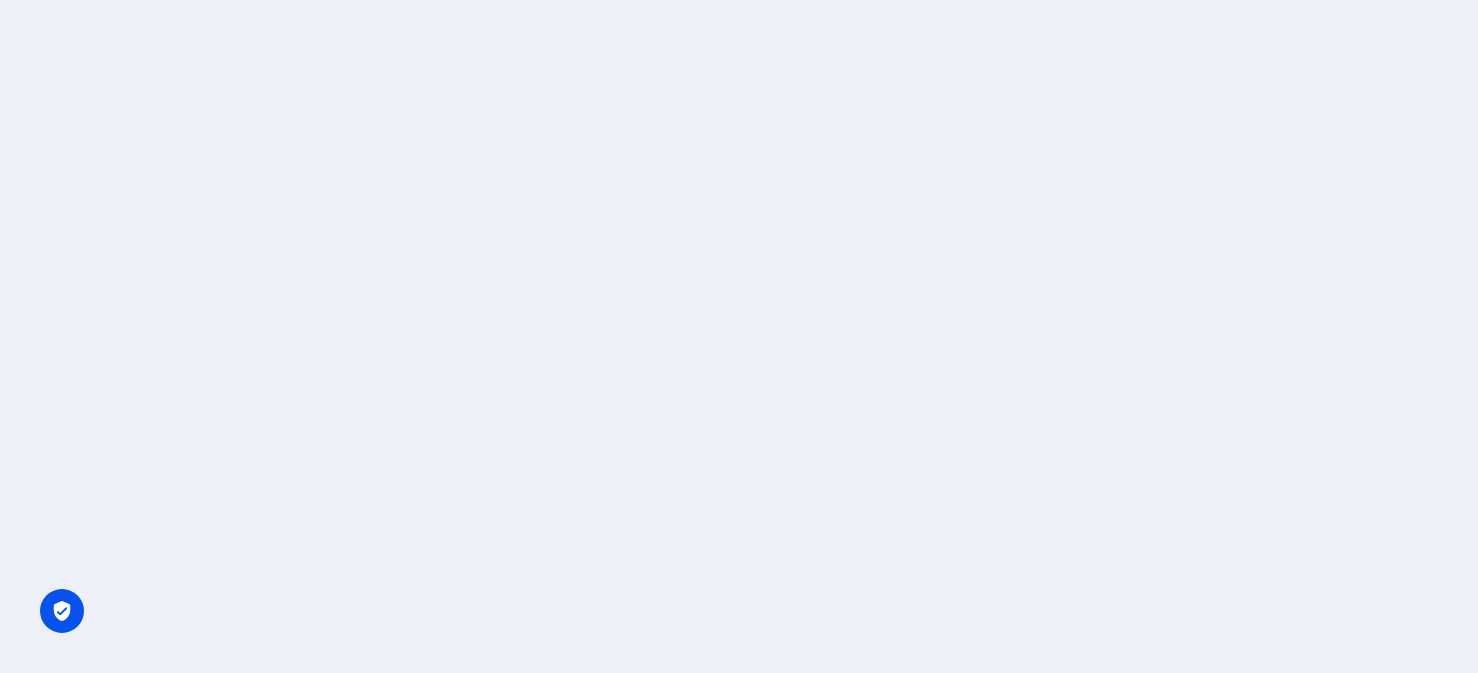 scroll, scrollTop: 0, scrollLeft: 0, axis: both 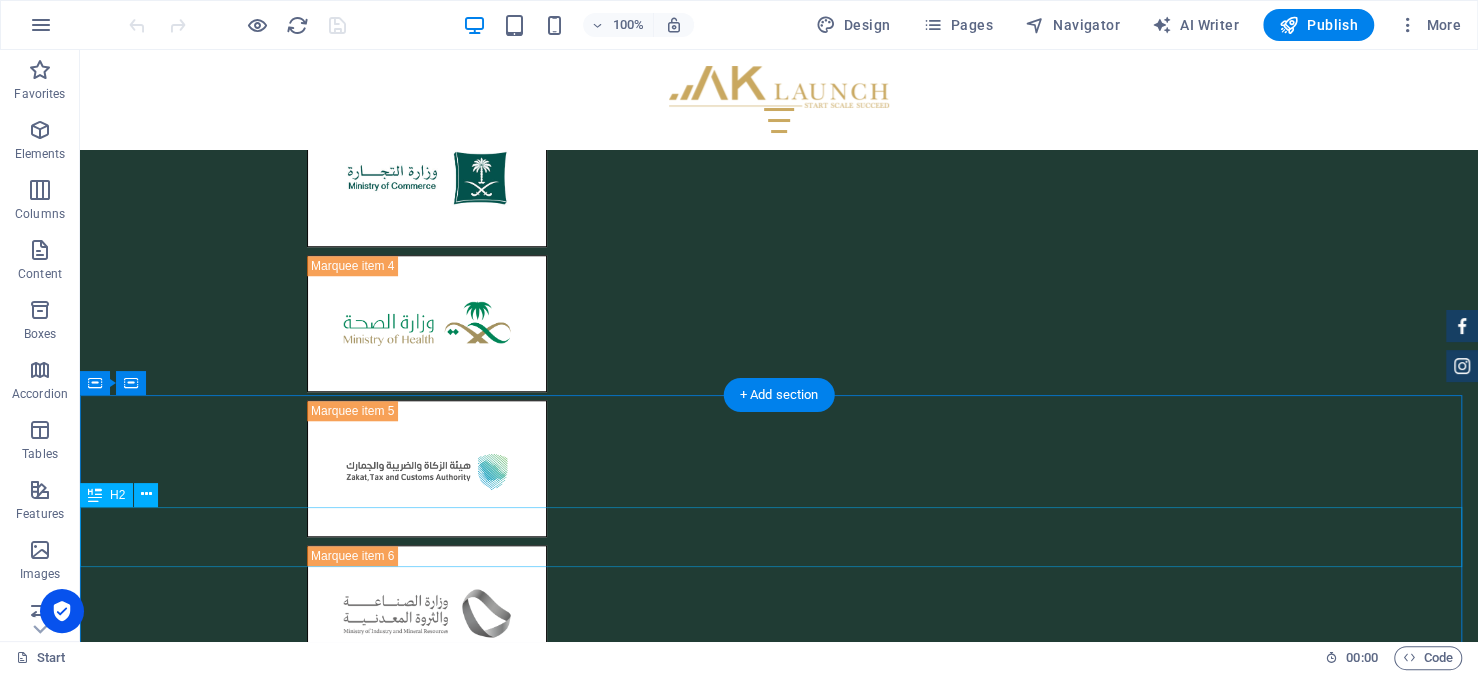 click on "BLOG" at bounding box center [779, 4711] 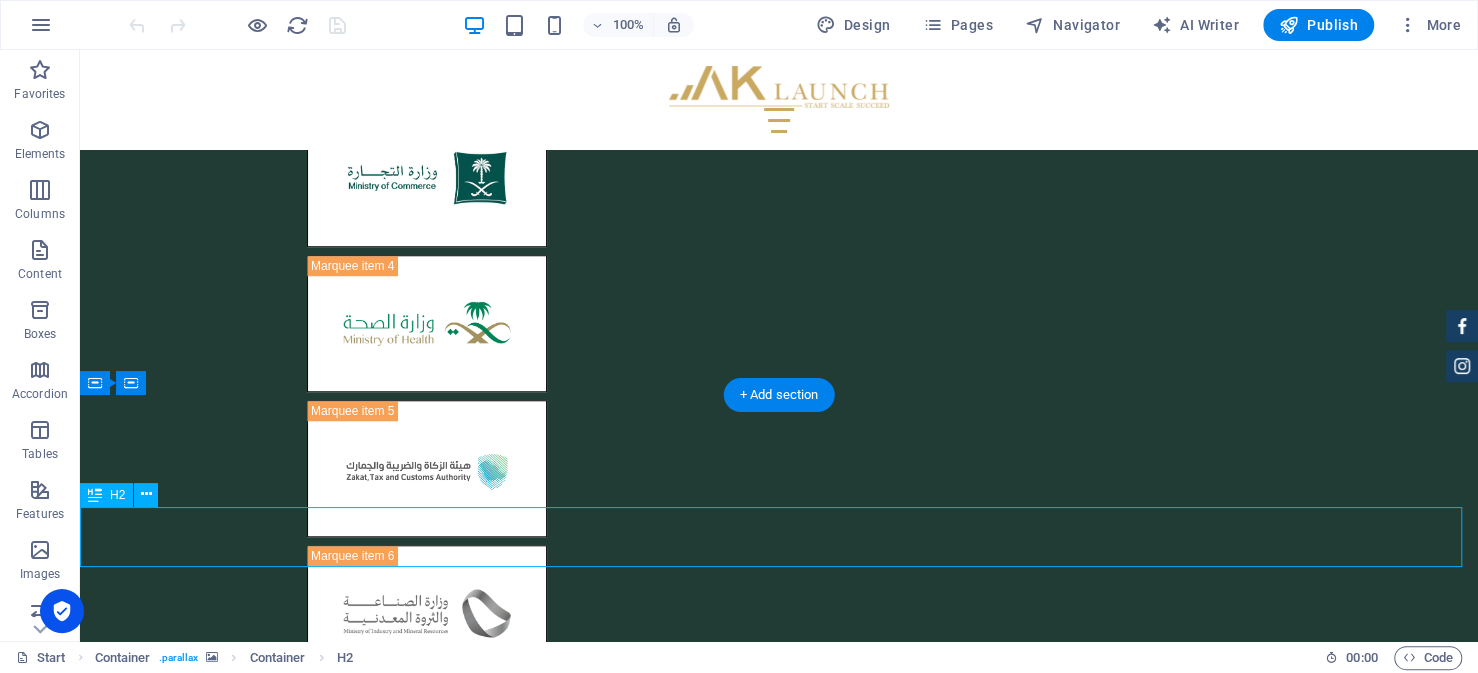 click on "BLOG" at bounding box center [779, 4711] 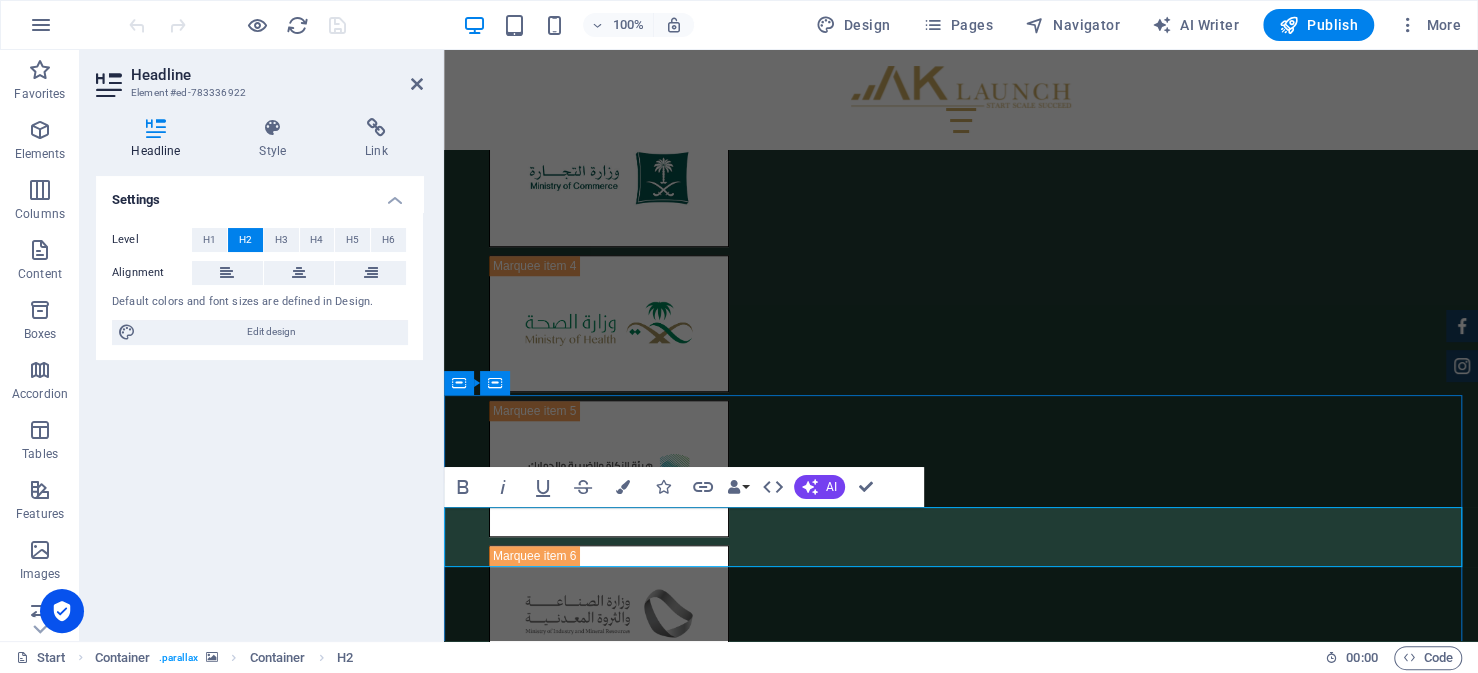 click on "BLOG" at bounding box center [961, 4711] 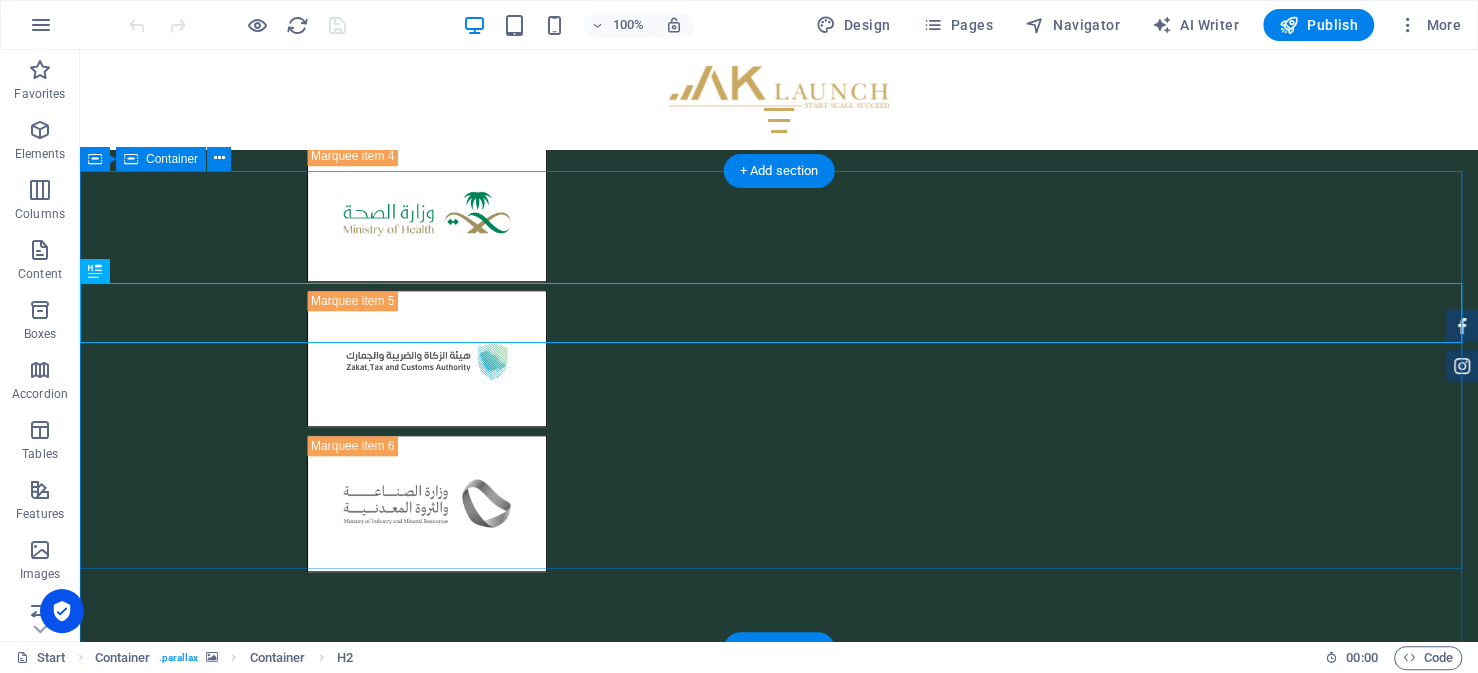 scroll, scrollTop: 6123, scrollLeft: 0, axis: vertical 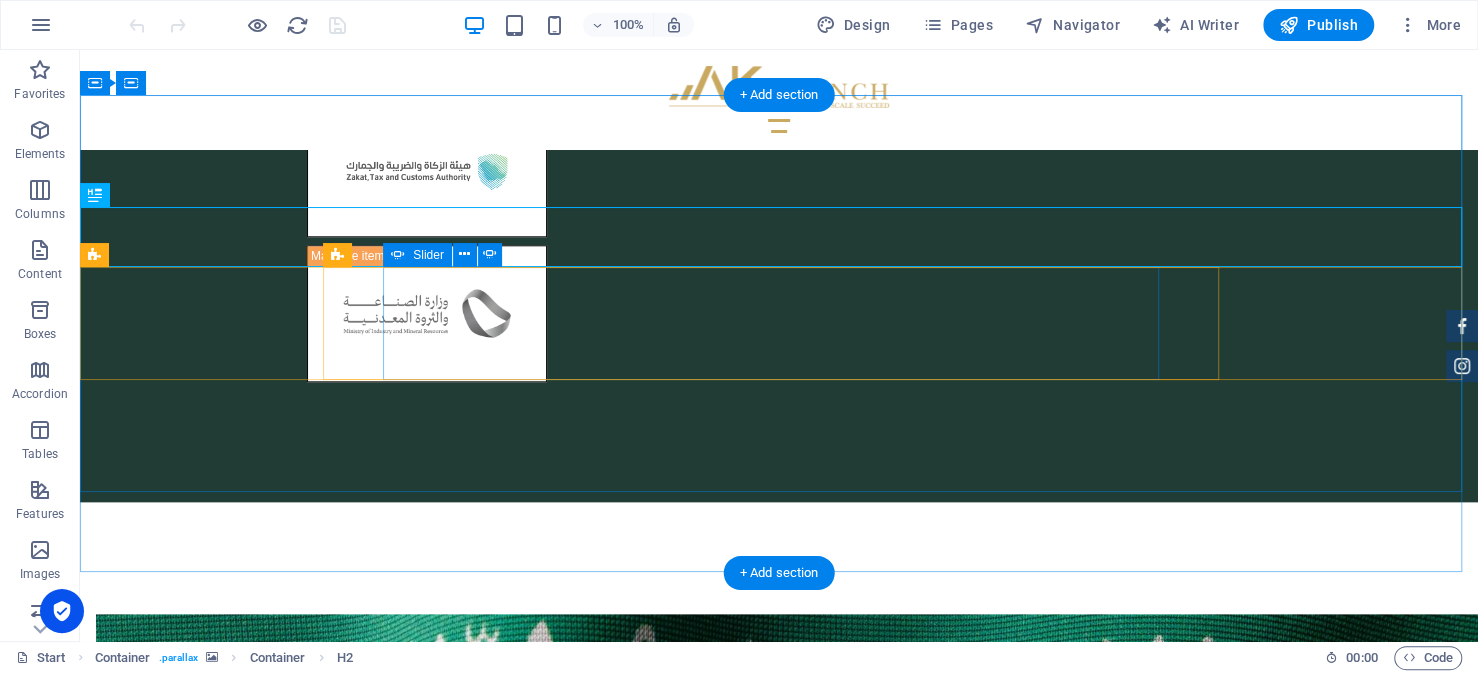 click on "1" at bounding box center (799, -5688) 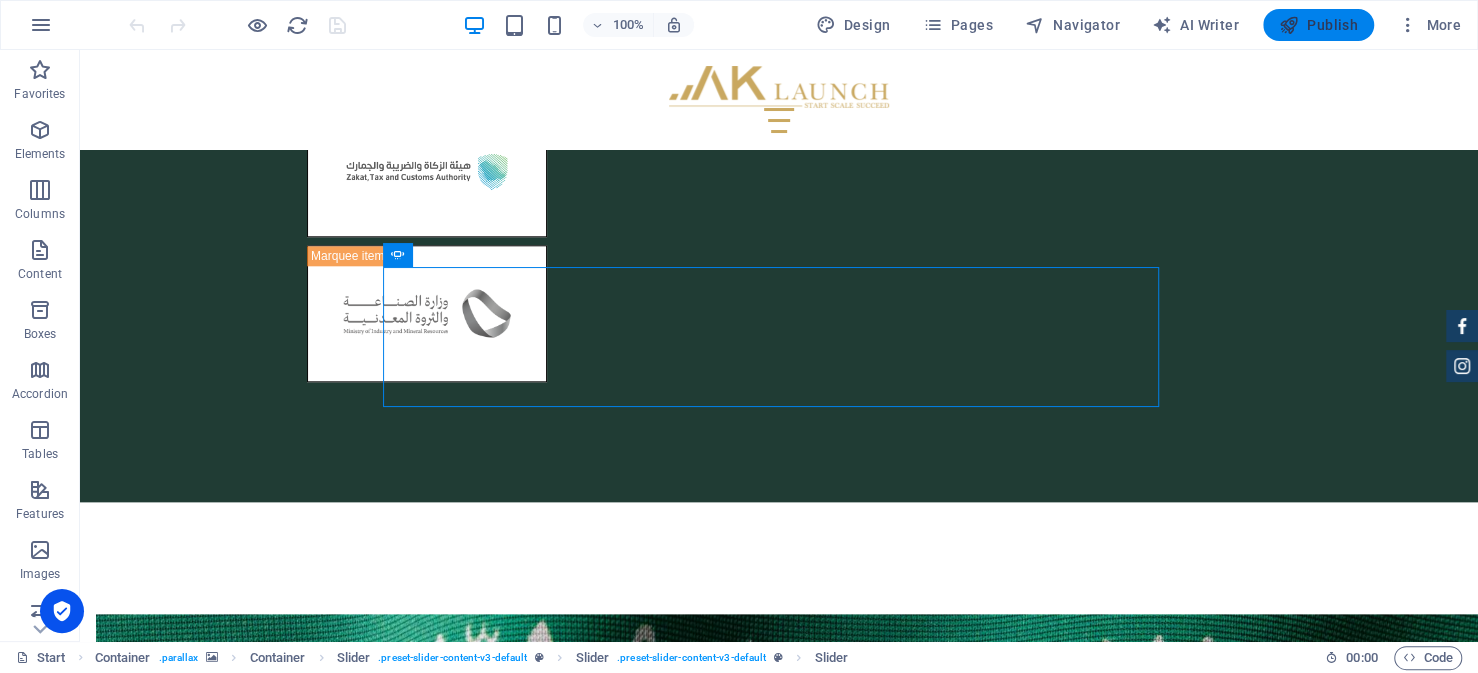click on "Publish" at bounding box center (1318, 25) 